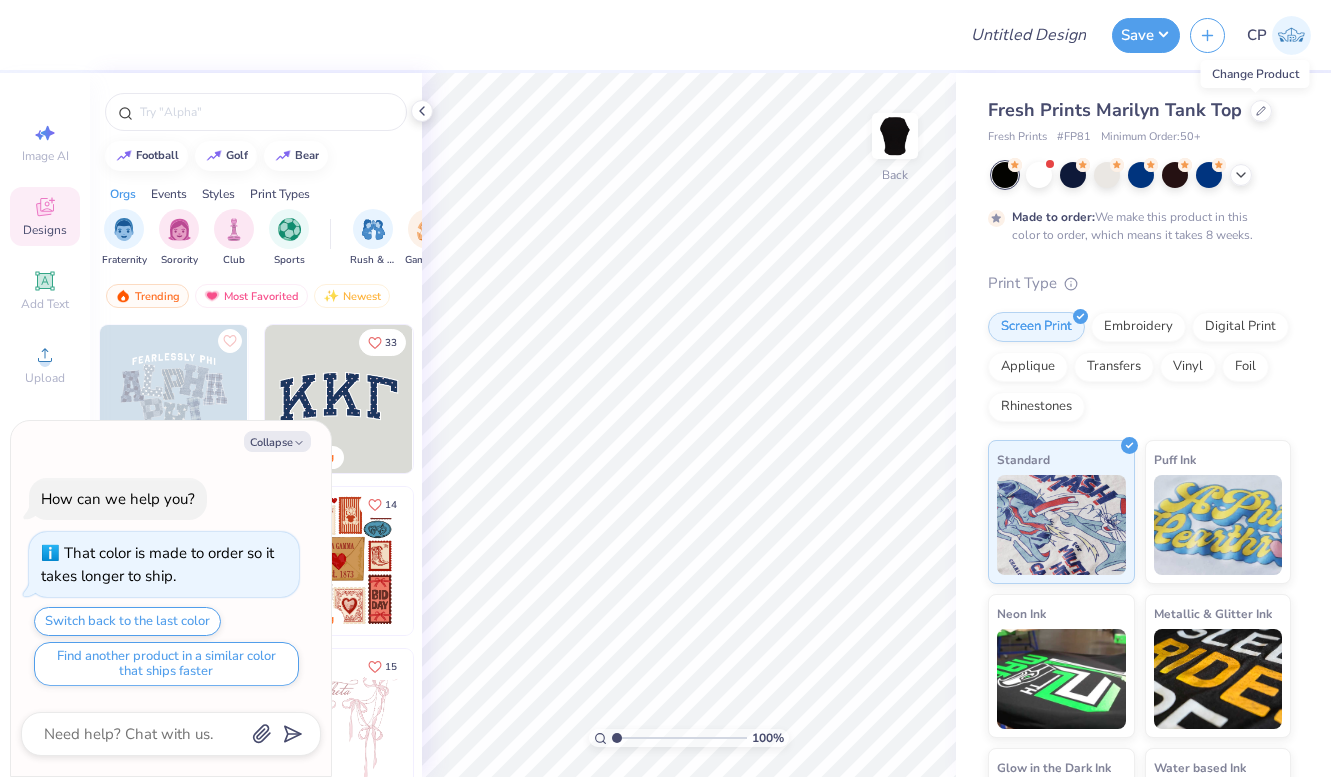 scroll, scrollTop: 0, scrollLeft: 0, axis: both 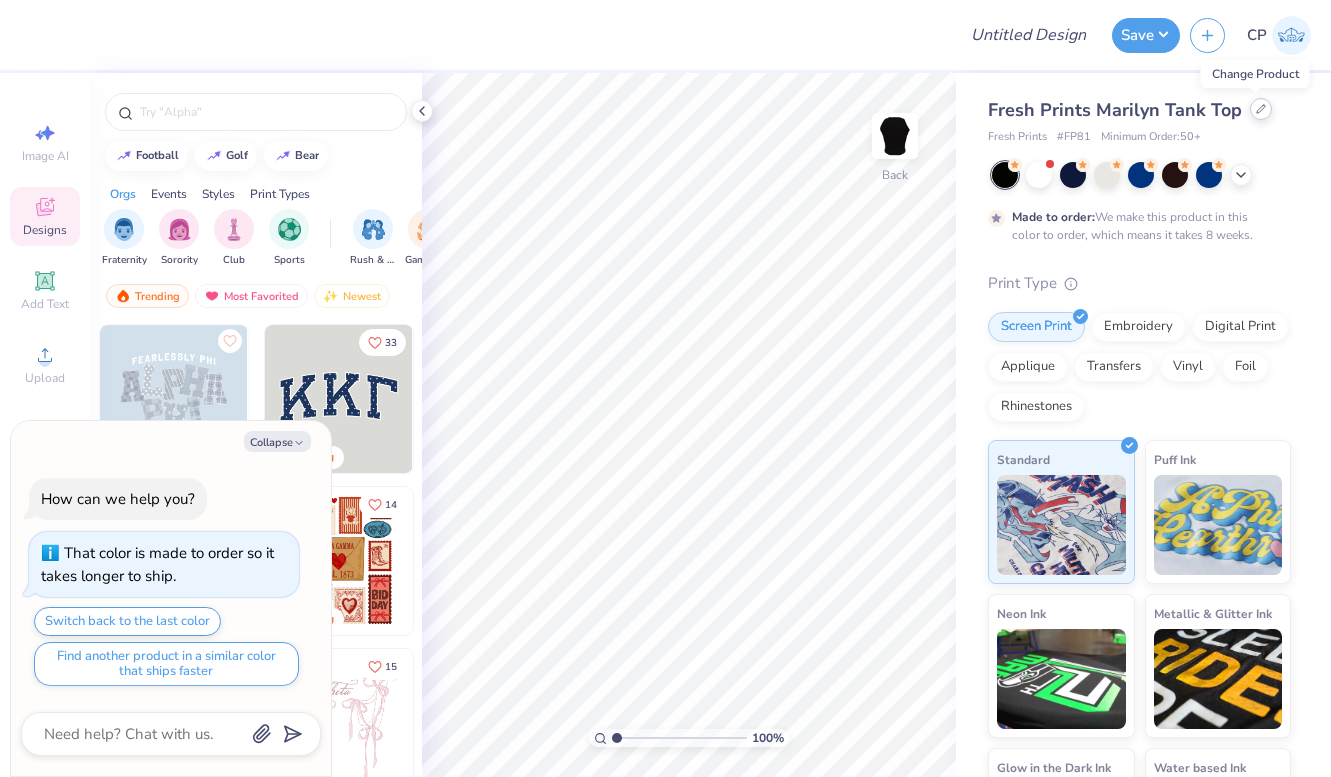 click 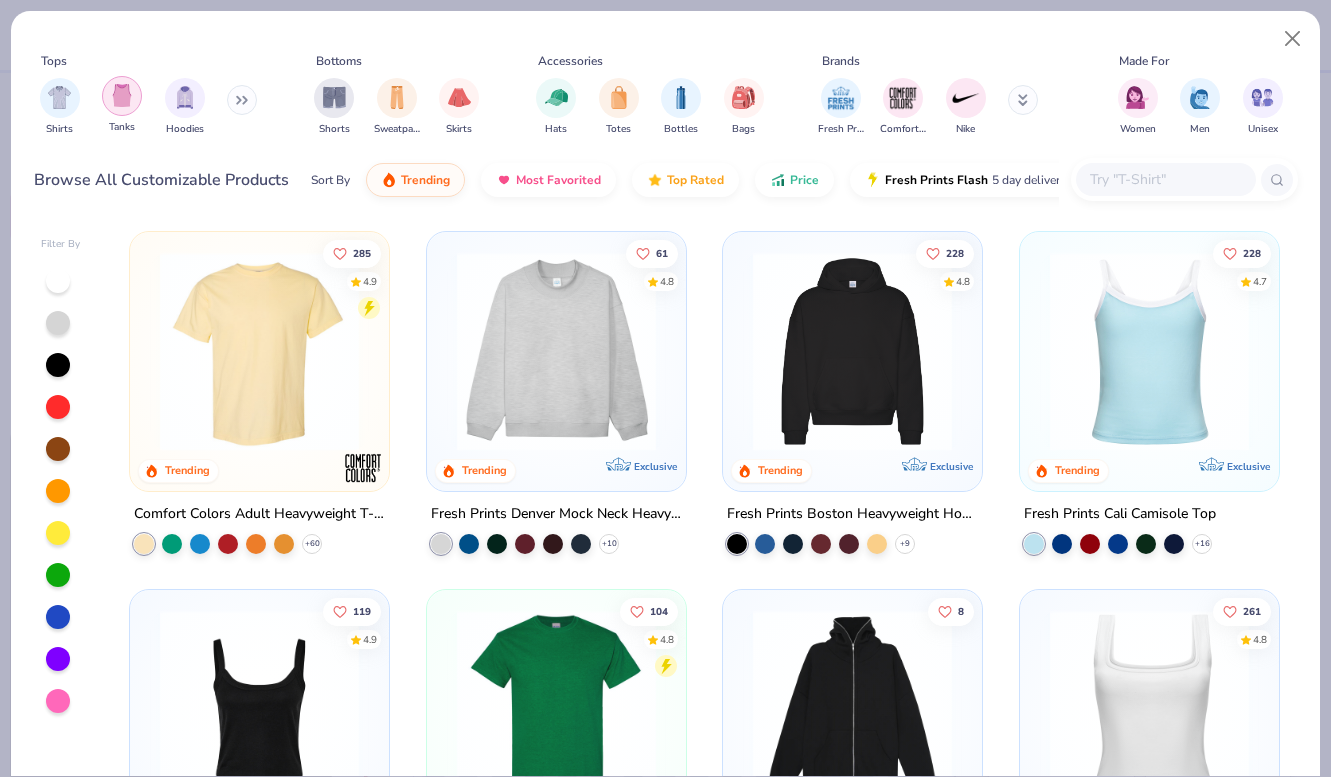 click at bounding box center [122, 95] 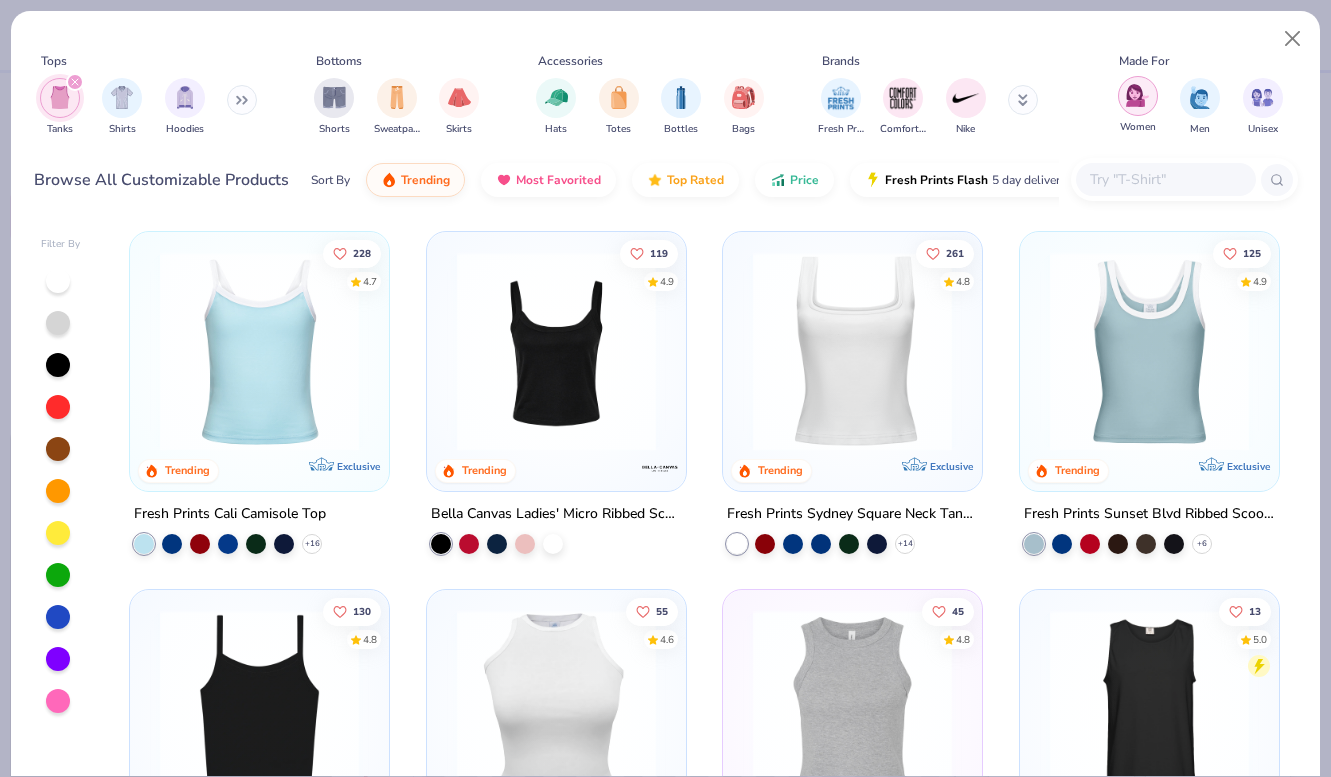 click at bounding box center (1137, 95) 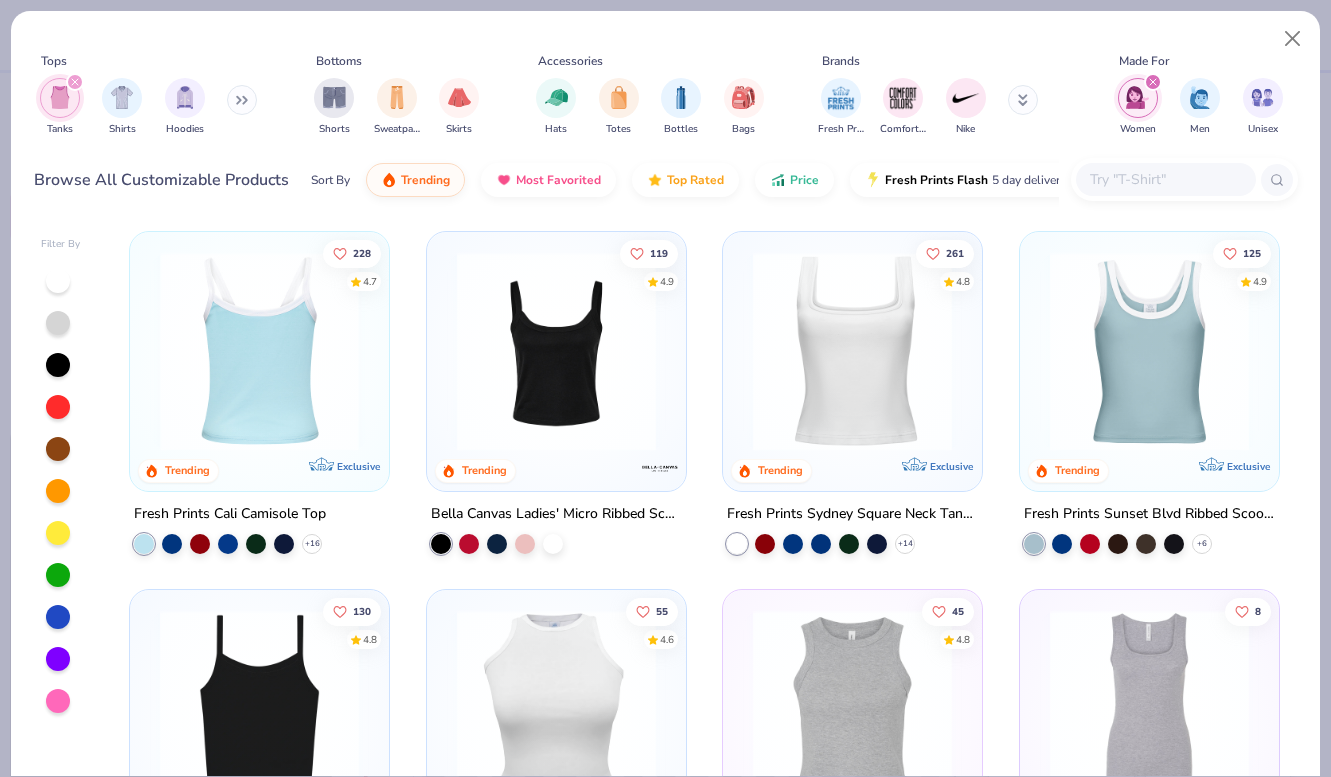 click at bounding box center (259, 351) 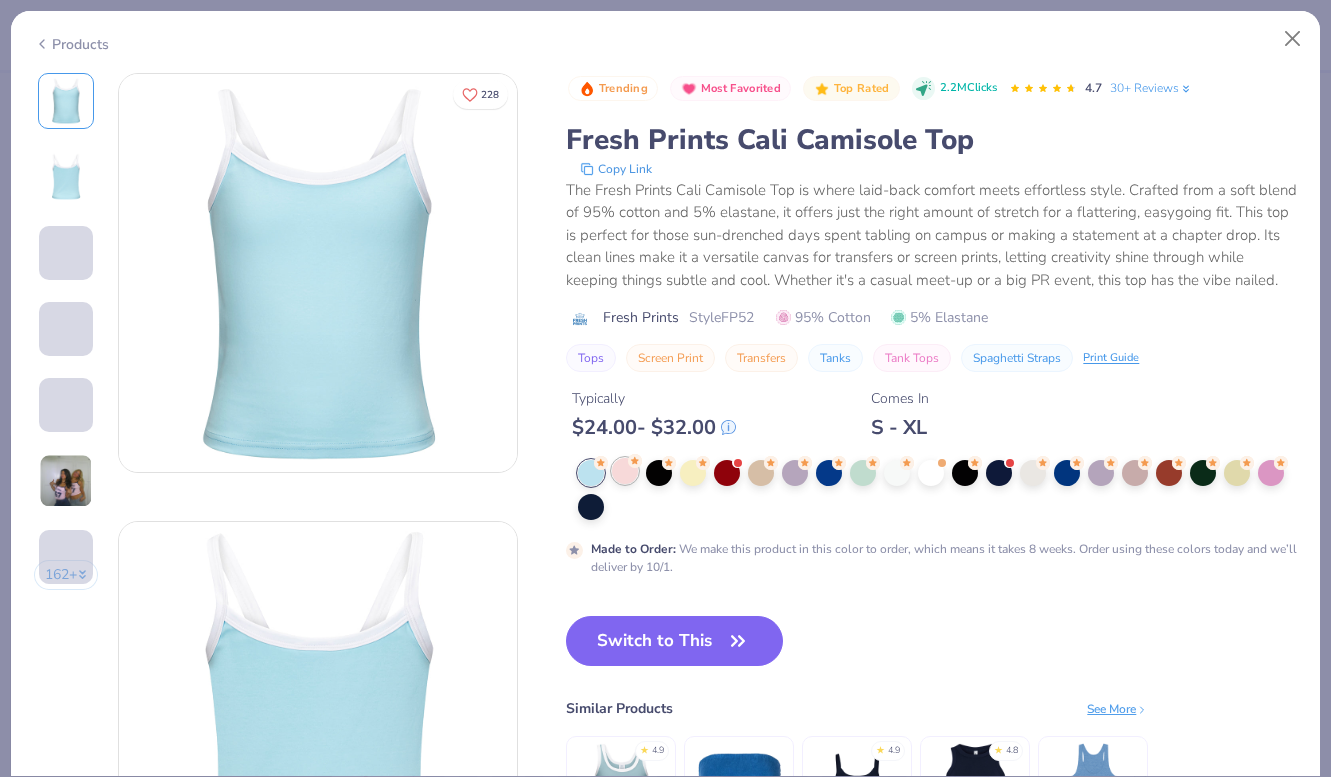 click at bounding box center [625, 471] 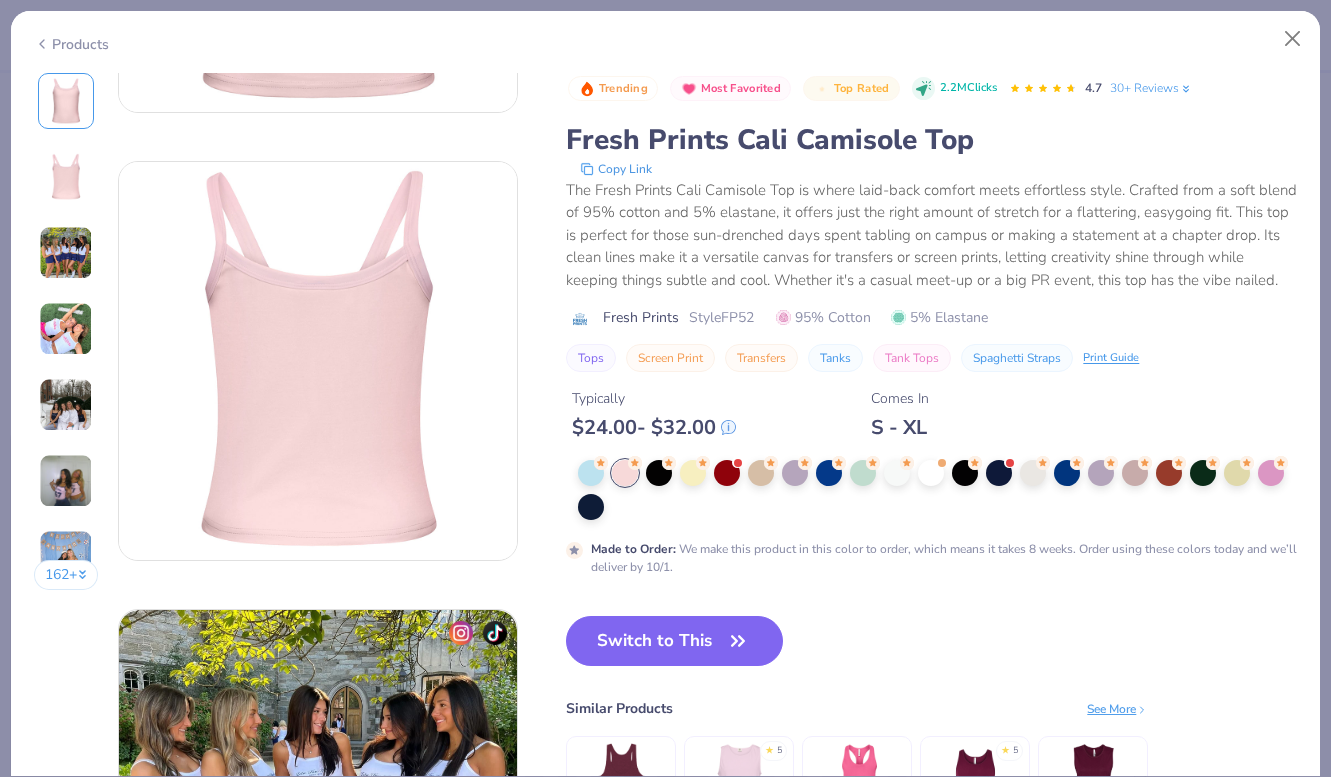 scroll, scrollTop: 364, scrollLeft: 0, axis: vertical 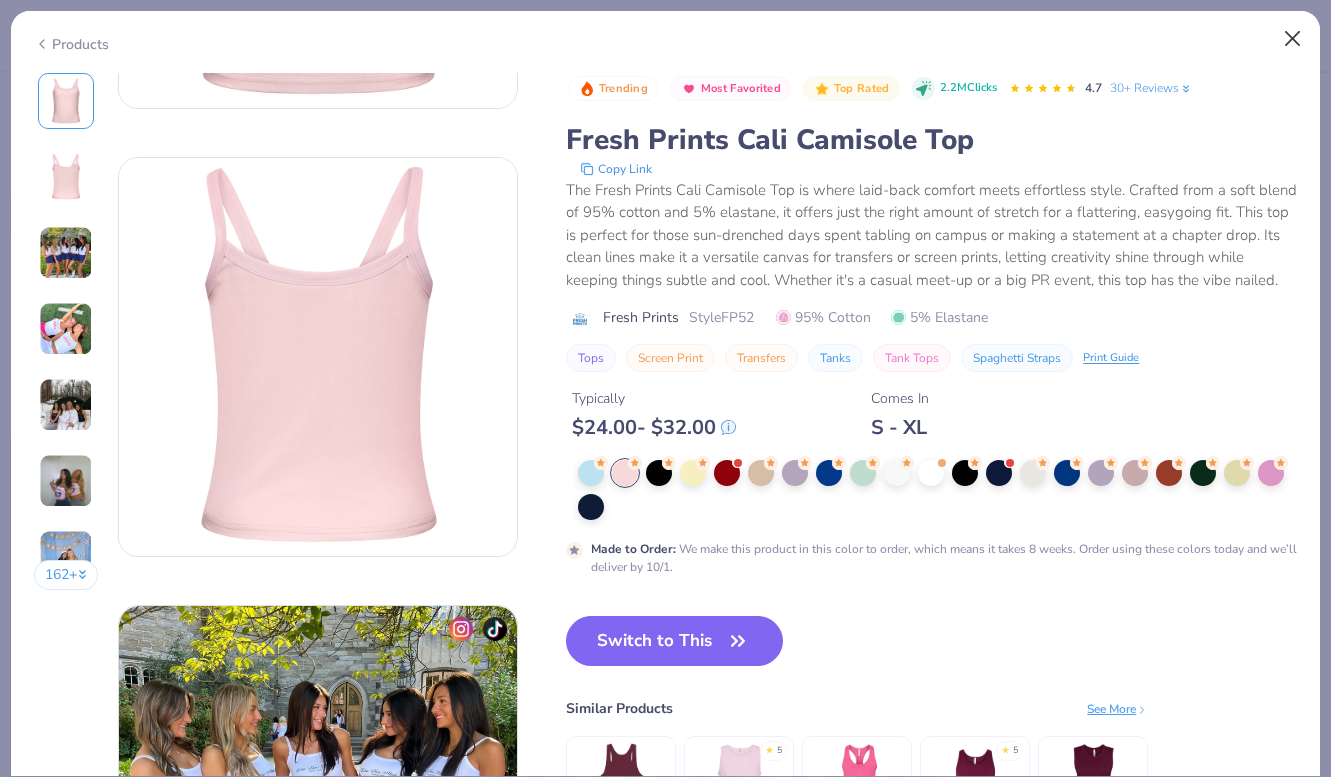 click at bounding box center (1293, 39) 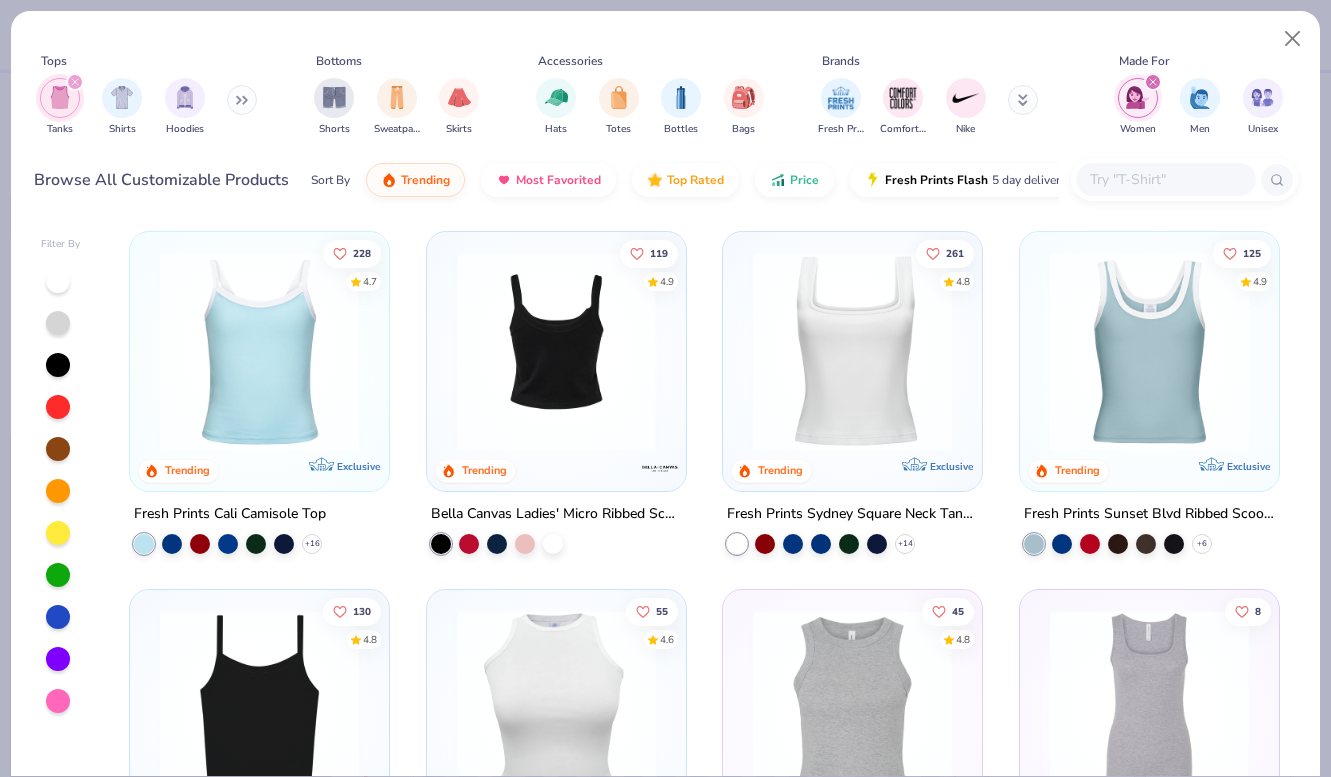 click at bounding box center [556, 351] 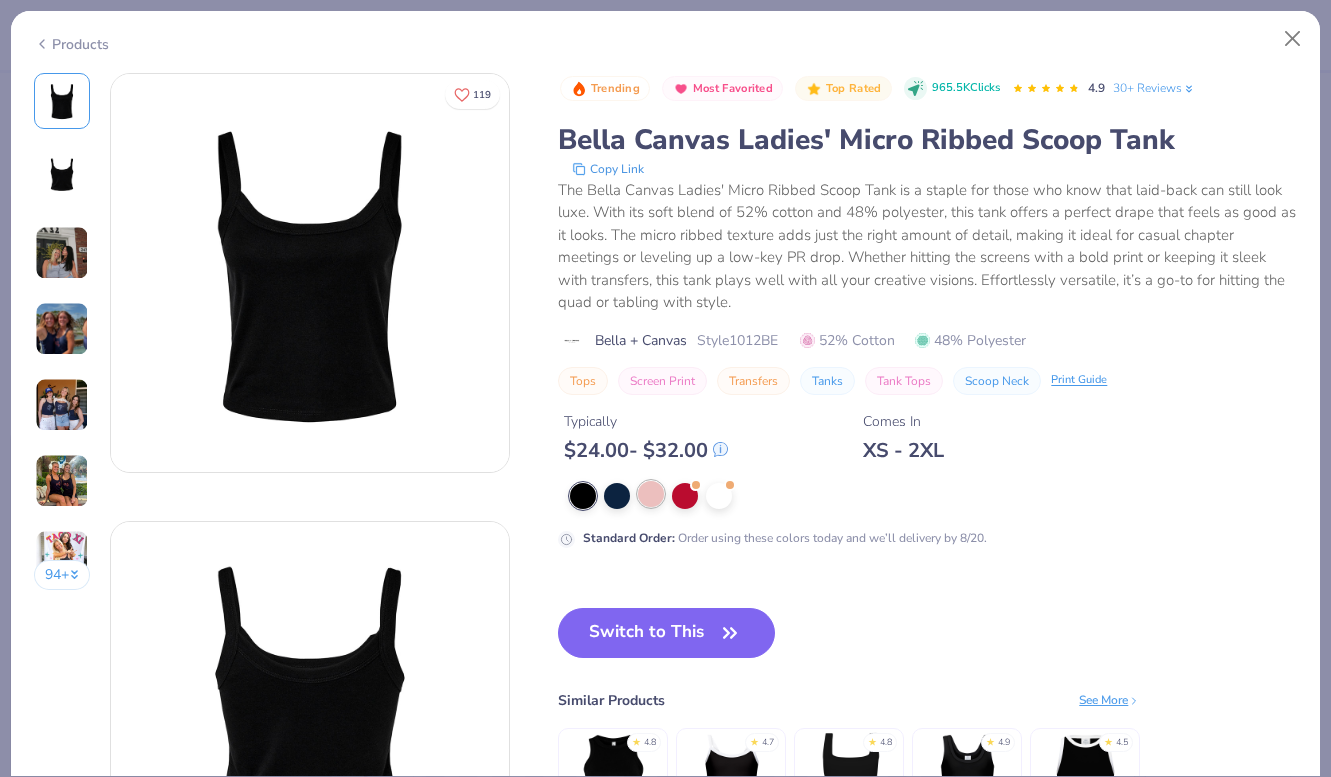 click at bounding box center [651, 494] 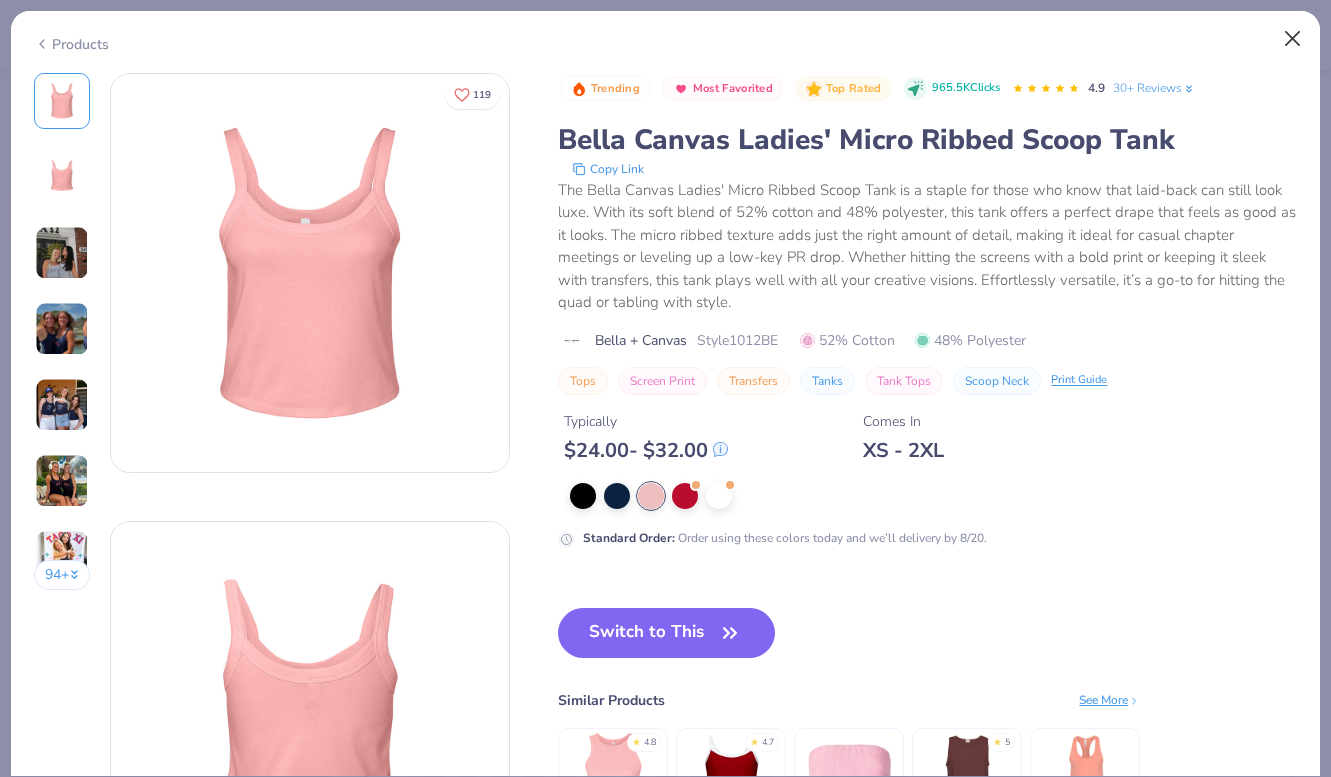 click at bounding box center [1293, 39] 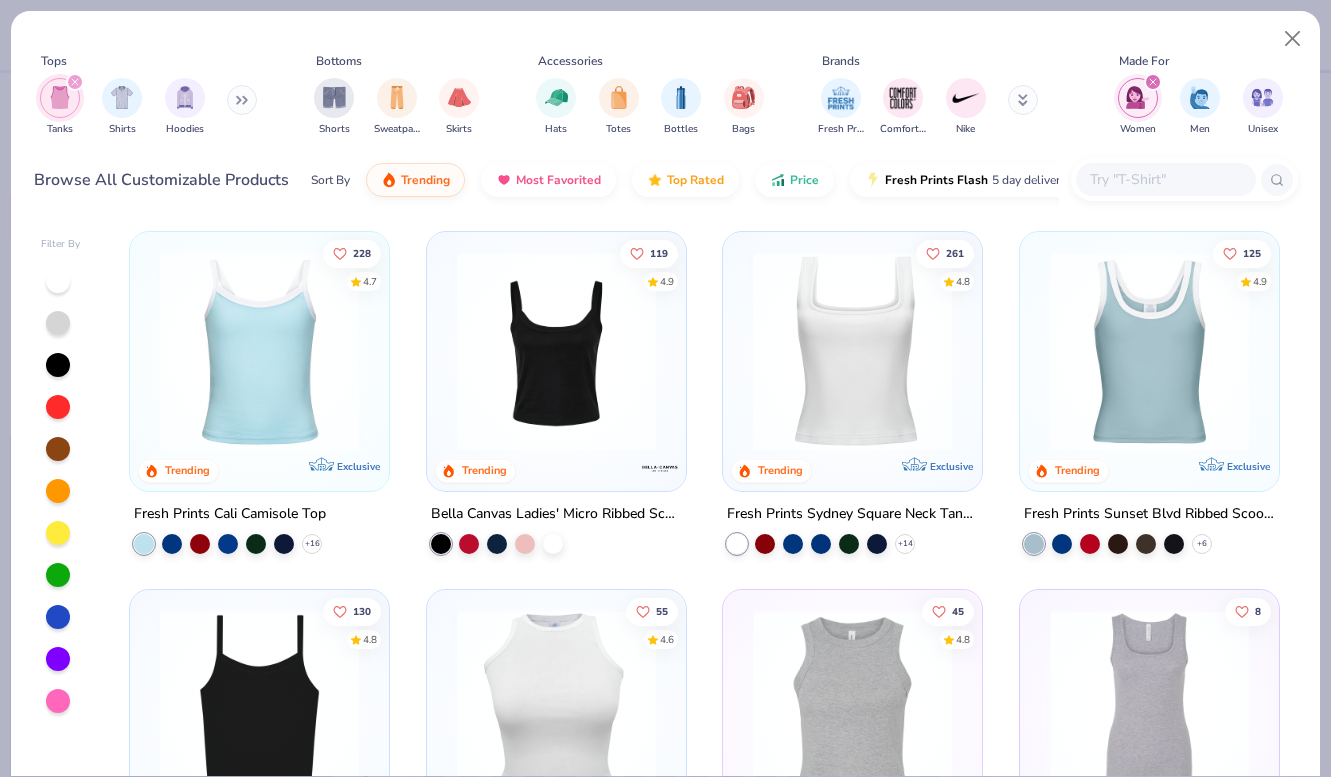 click at bounding box center (852, 351) 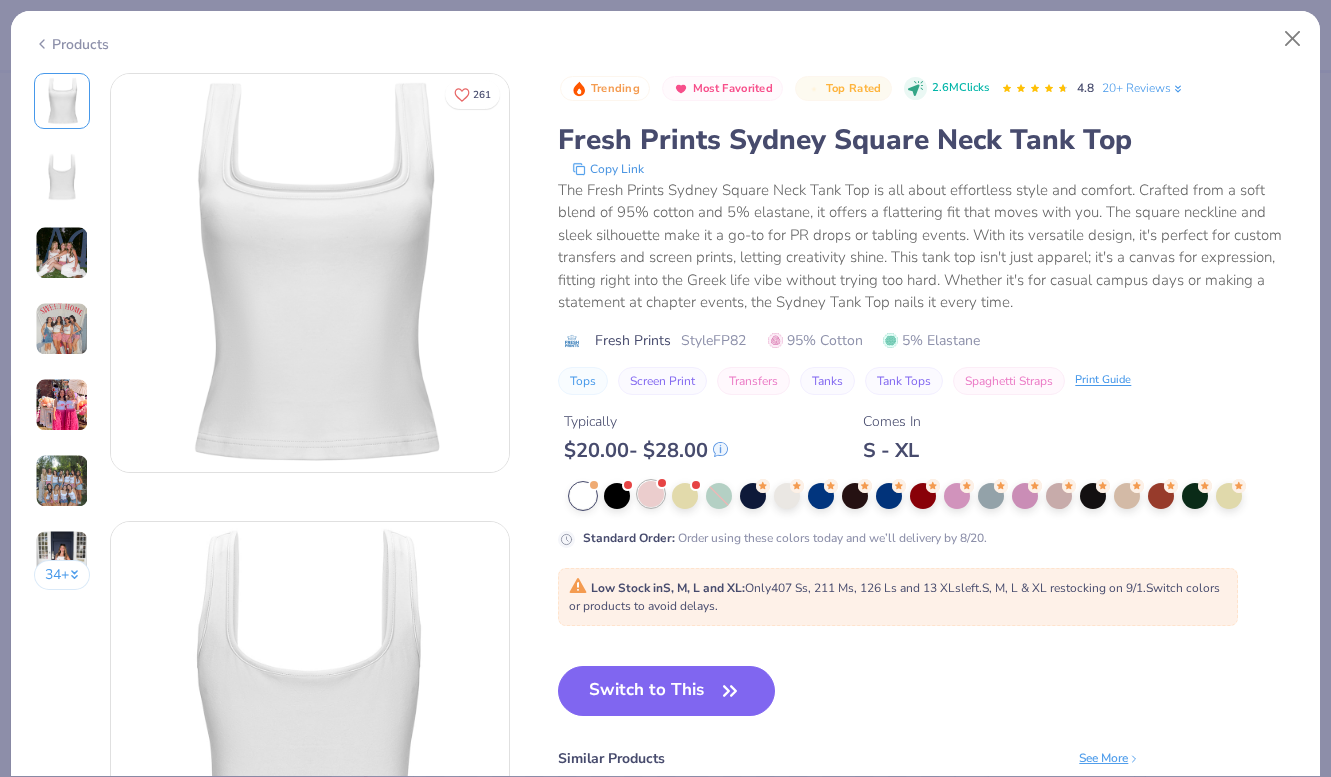 click at bounding box center [651, 494] 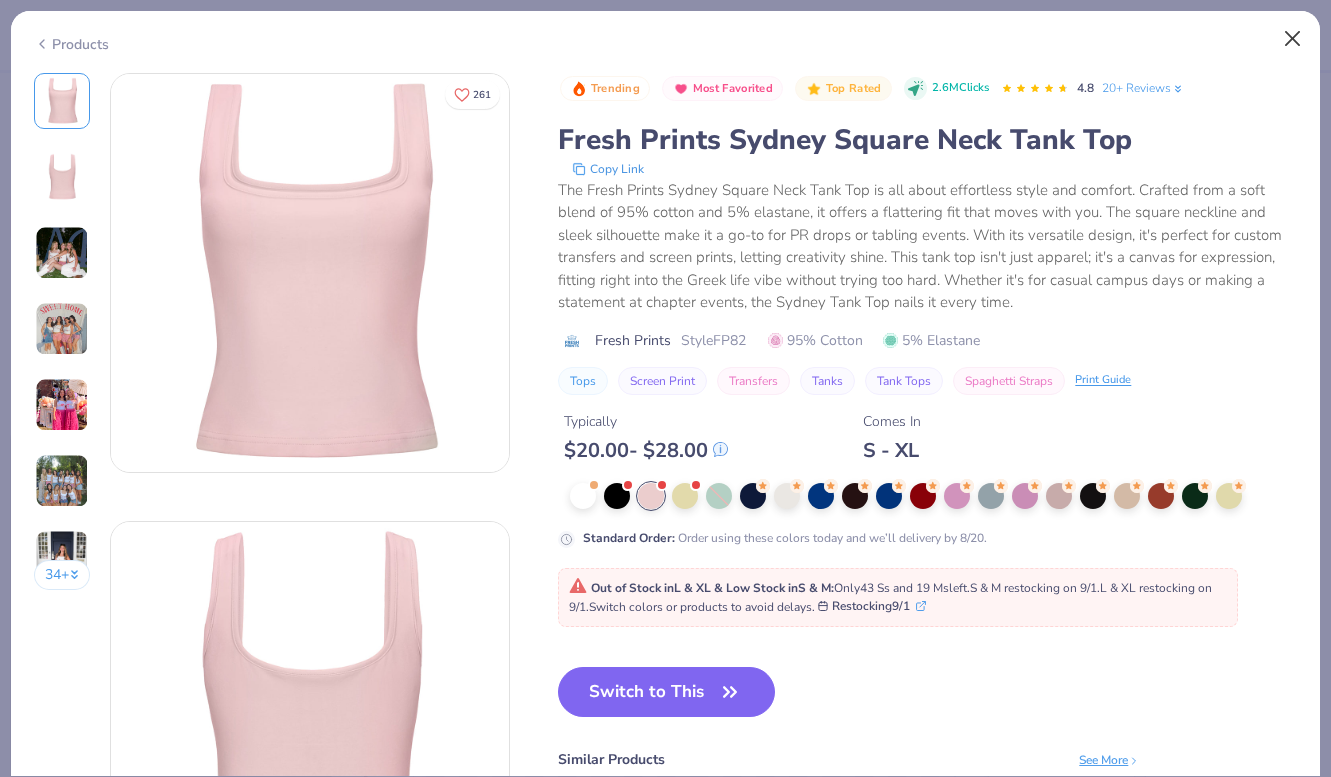 click at bounding box center (1293, 39) 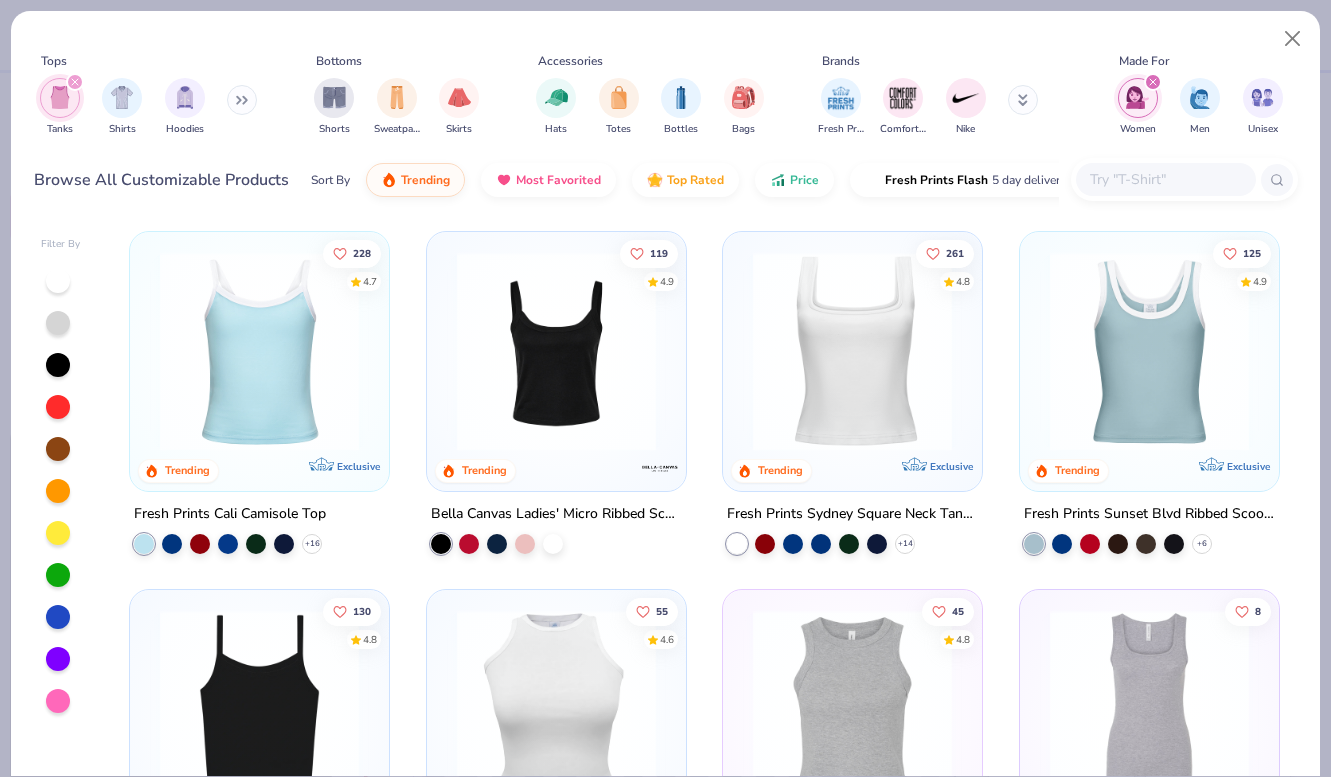 click at bounding box center [1149, 351] 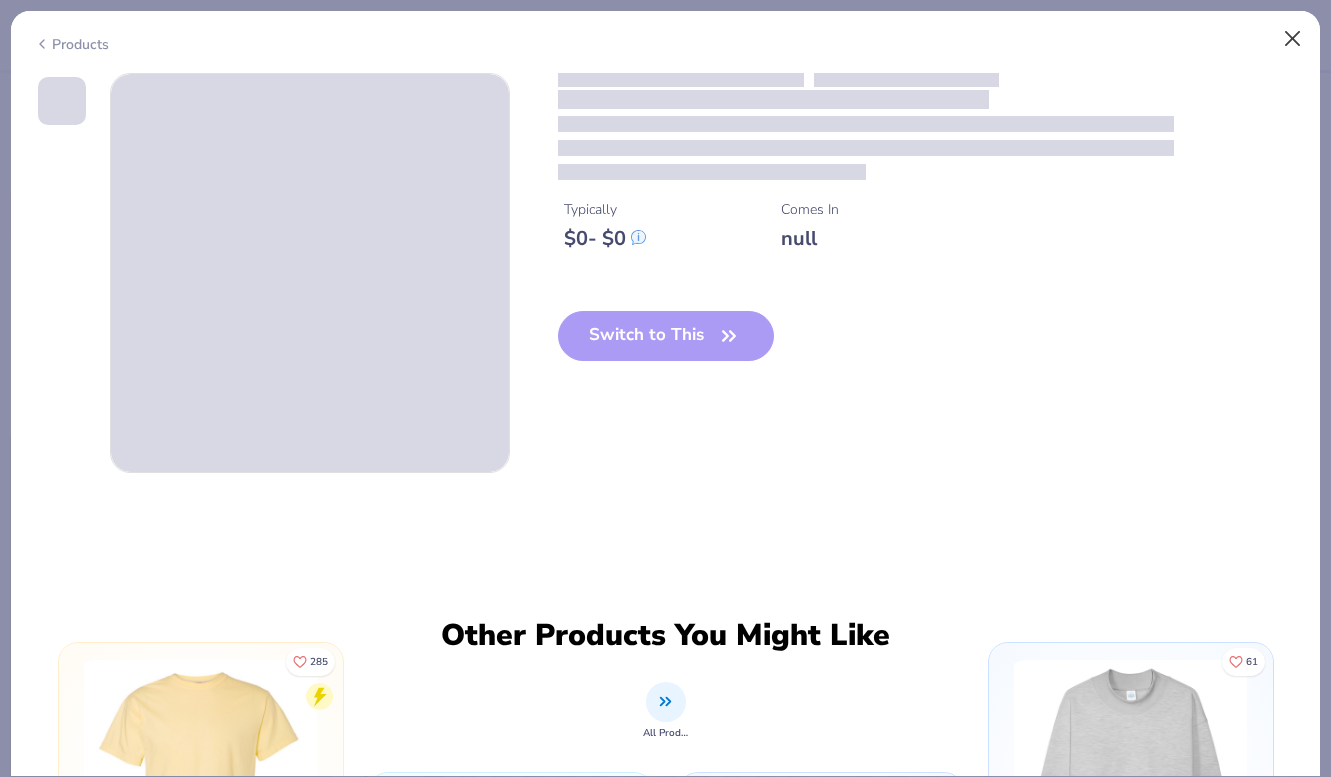 click at bounding box center (1293, 39) 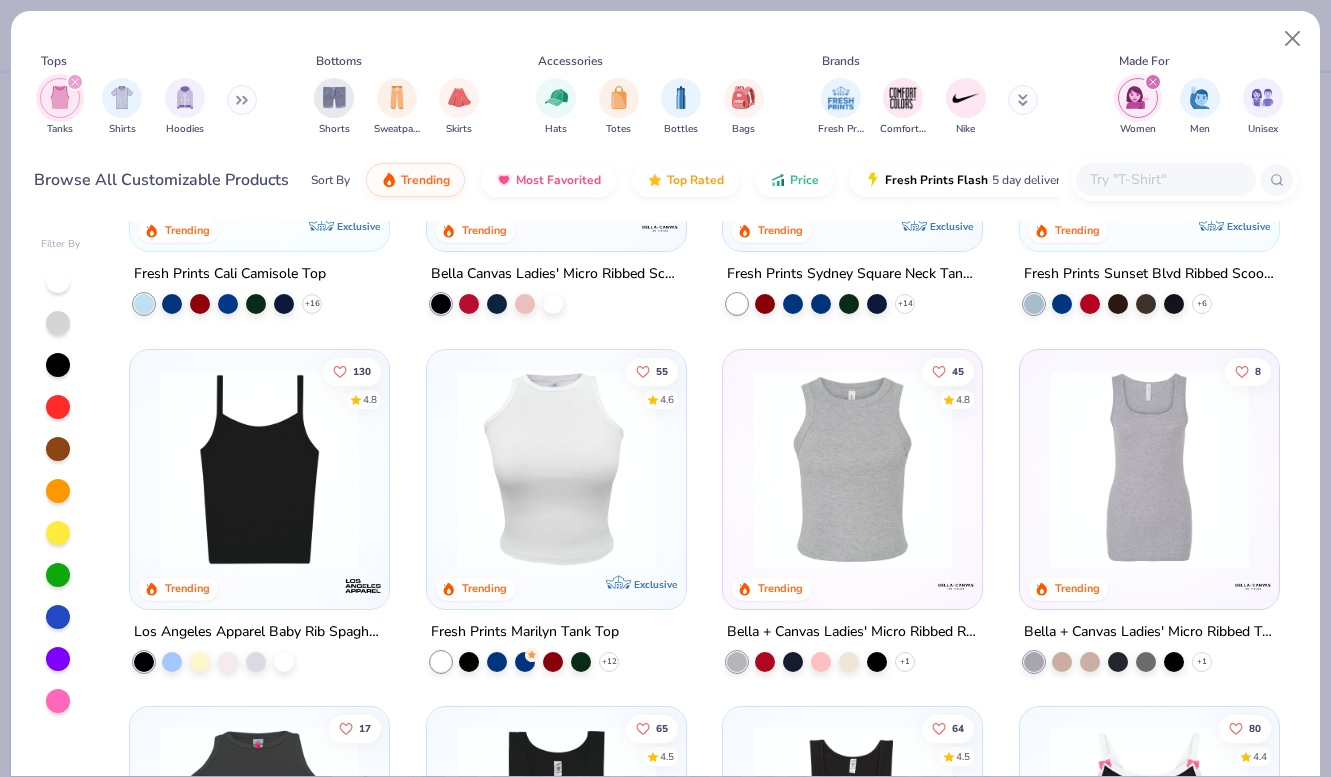scroll, scrollTop: 243, scrollLeft: 0, axis: vertical 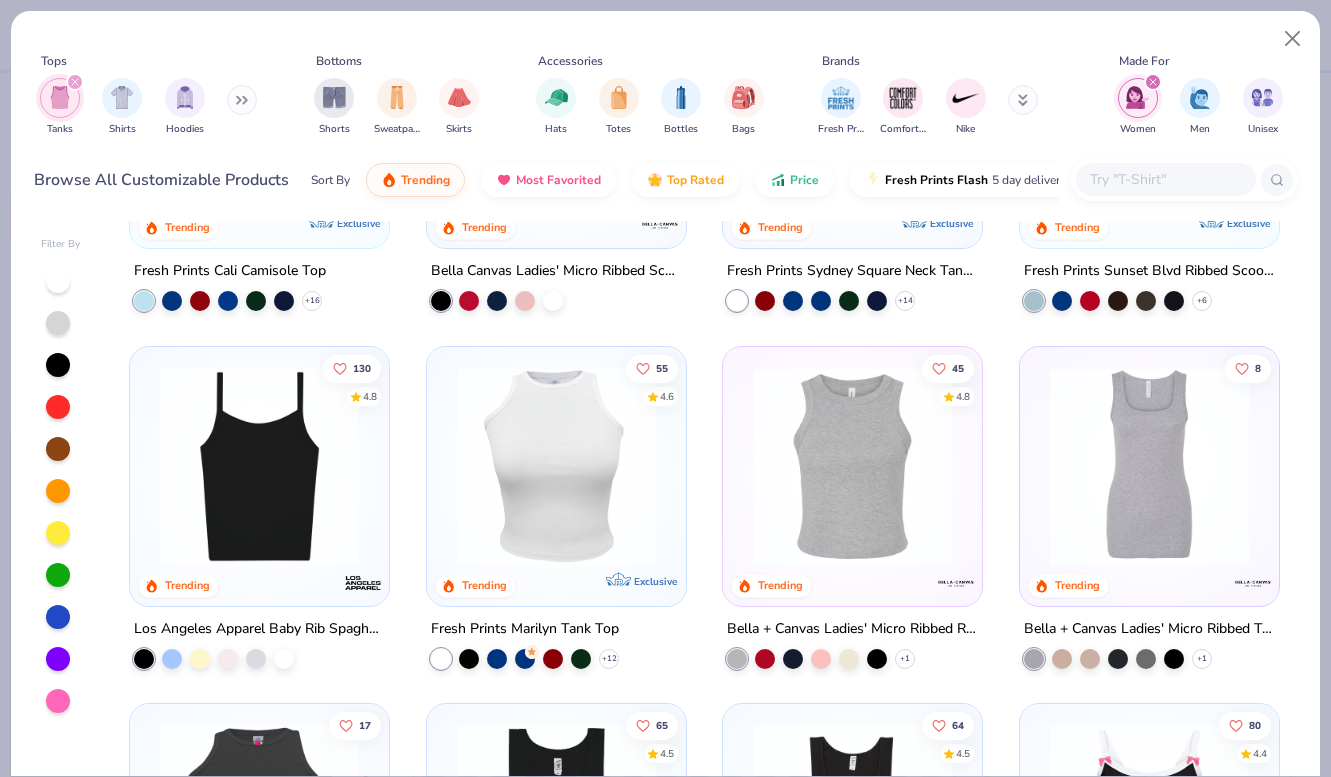 click at bounding box center [259, 465] 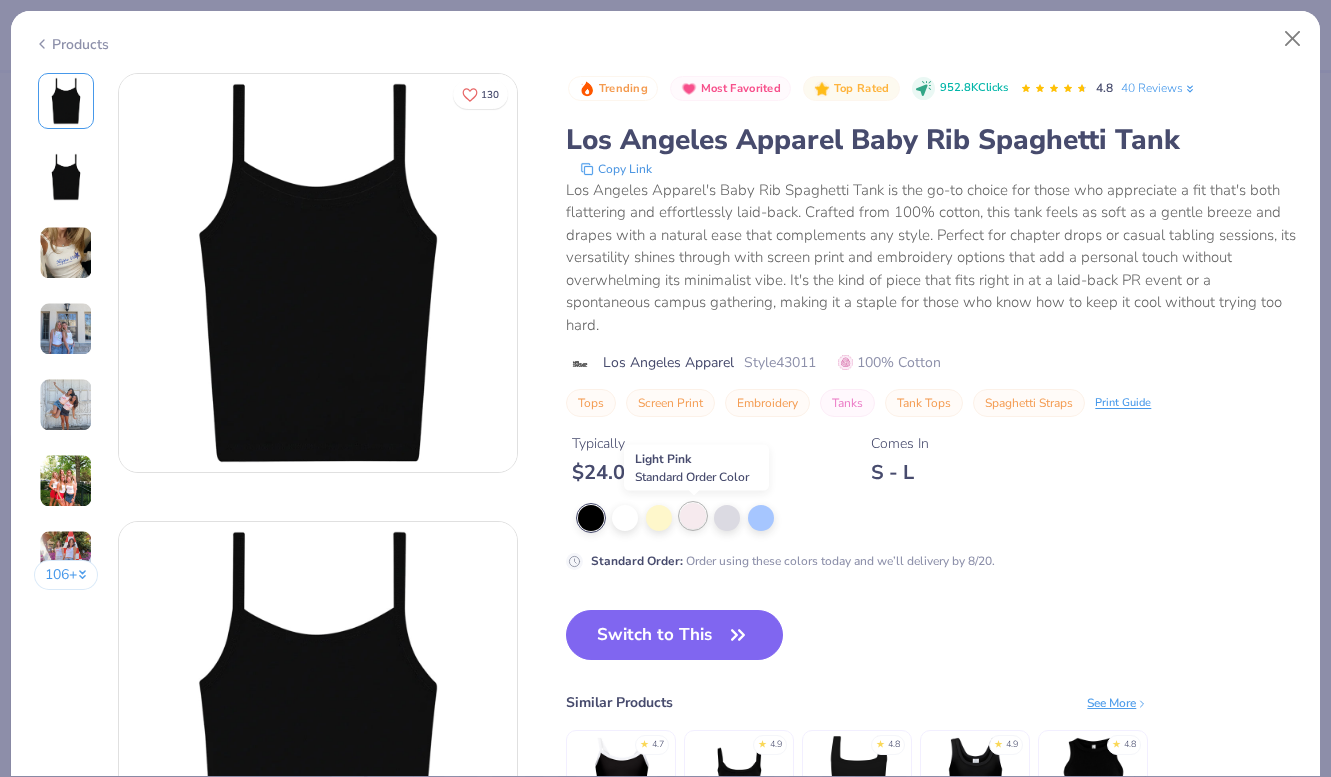 click at bounding box center (693, 516) 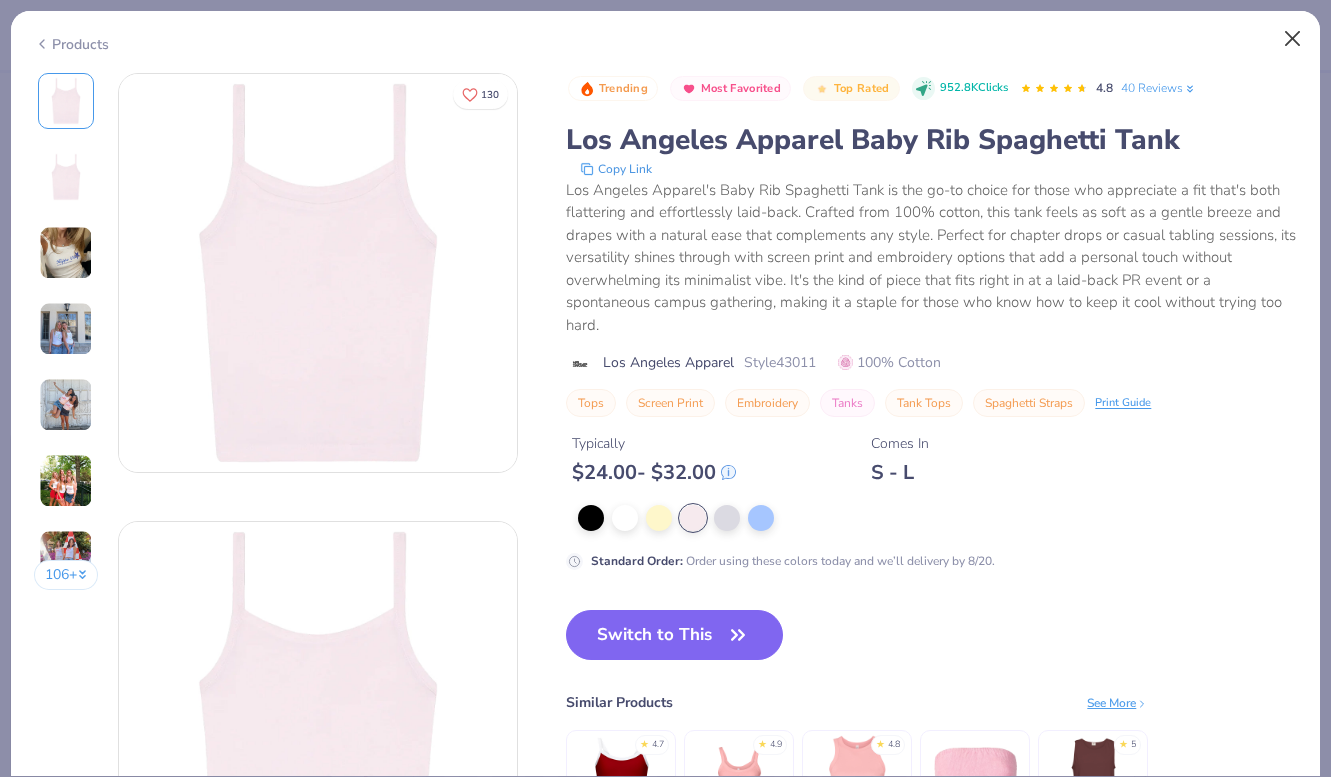 click at bounding box center (1293, 39) 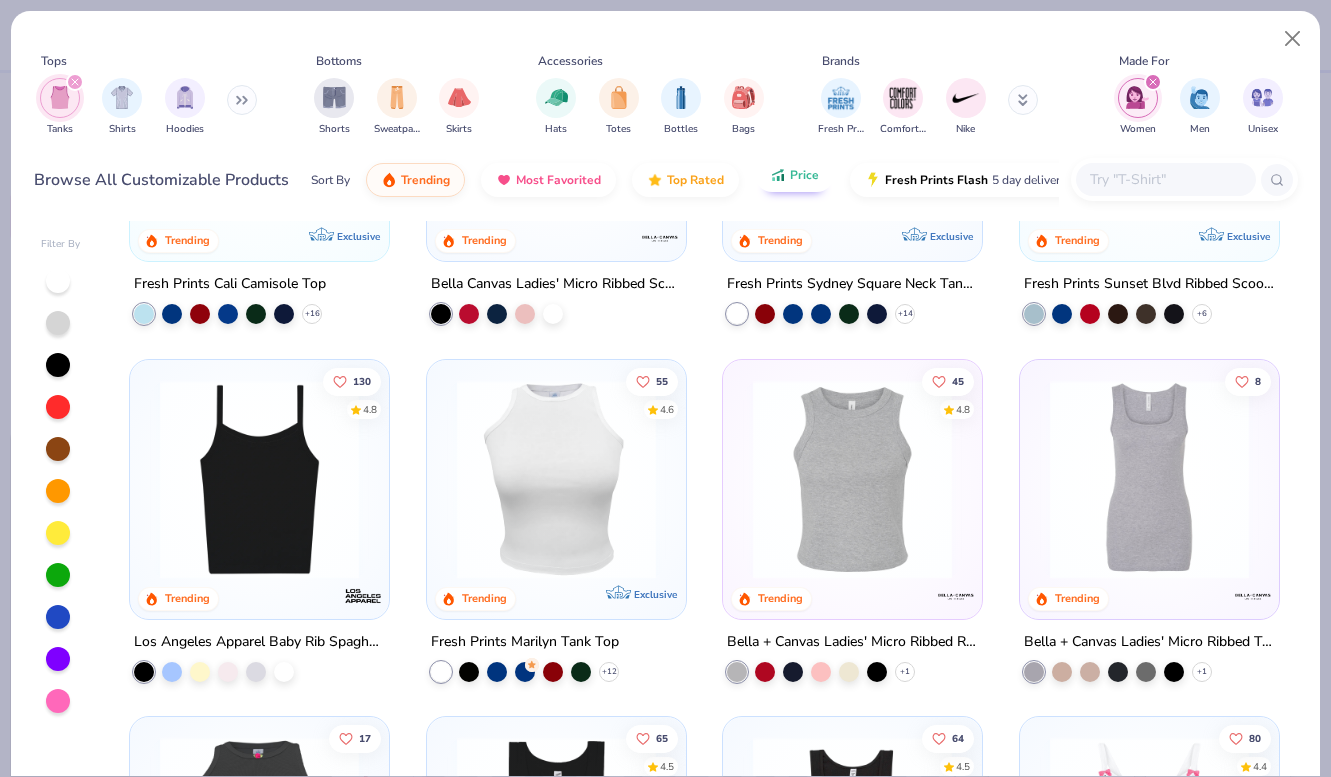scroll, scrollTop: 210, scrollLeft: 0, axis: vertical 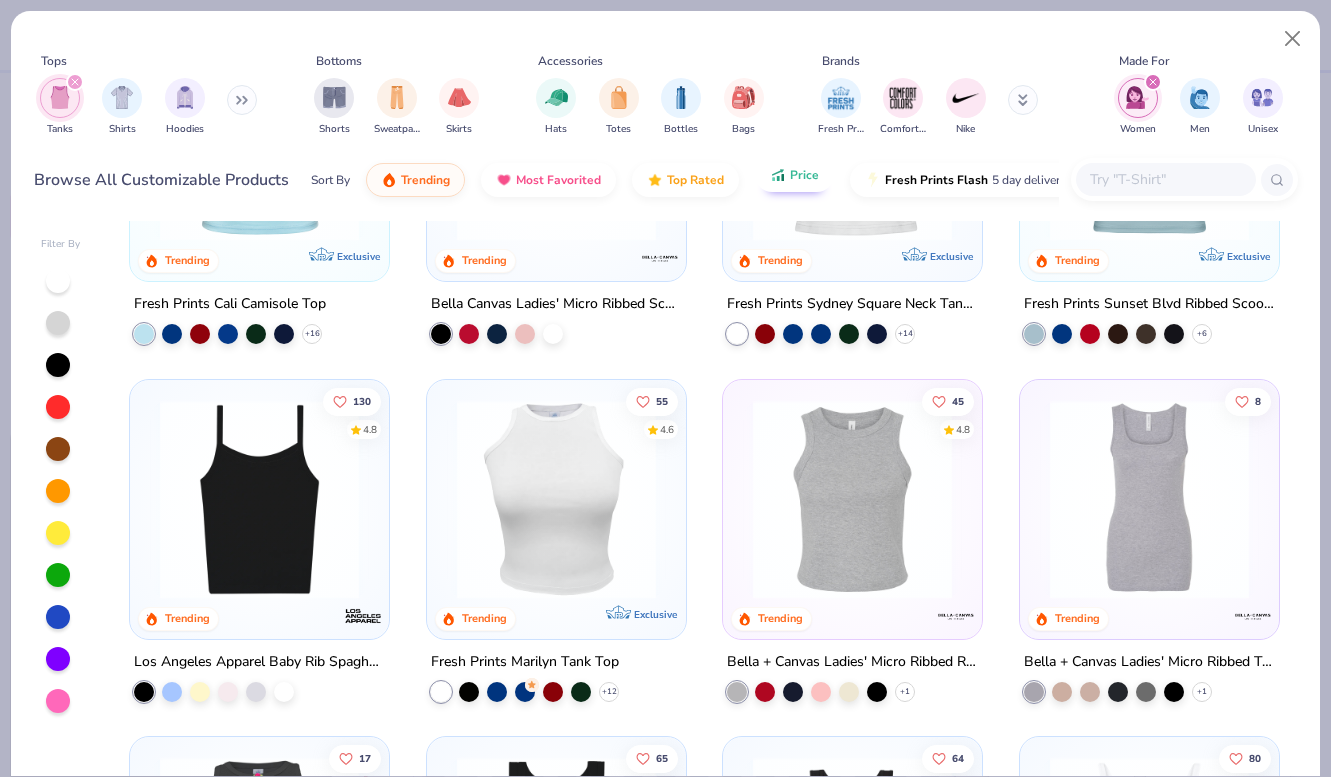 click on "Price" at bounding box center (804, 175) 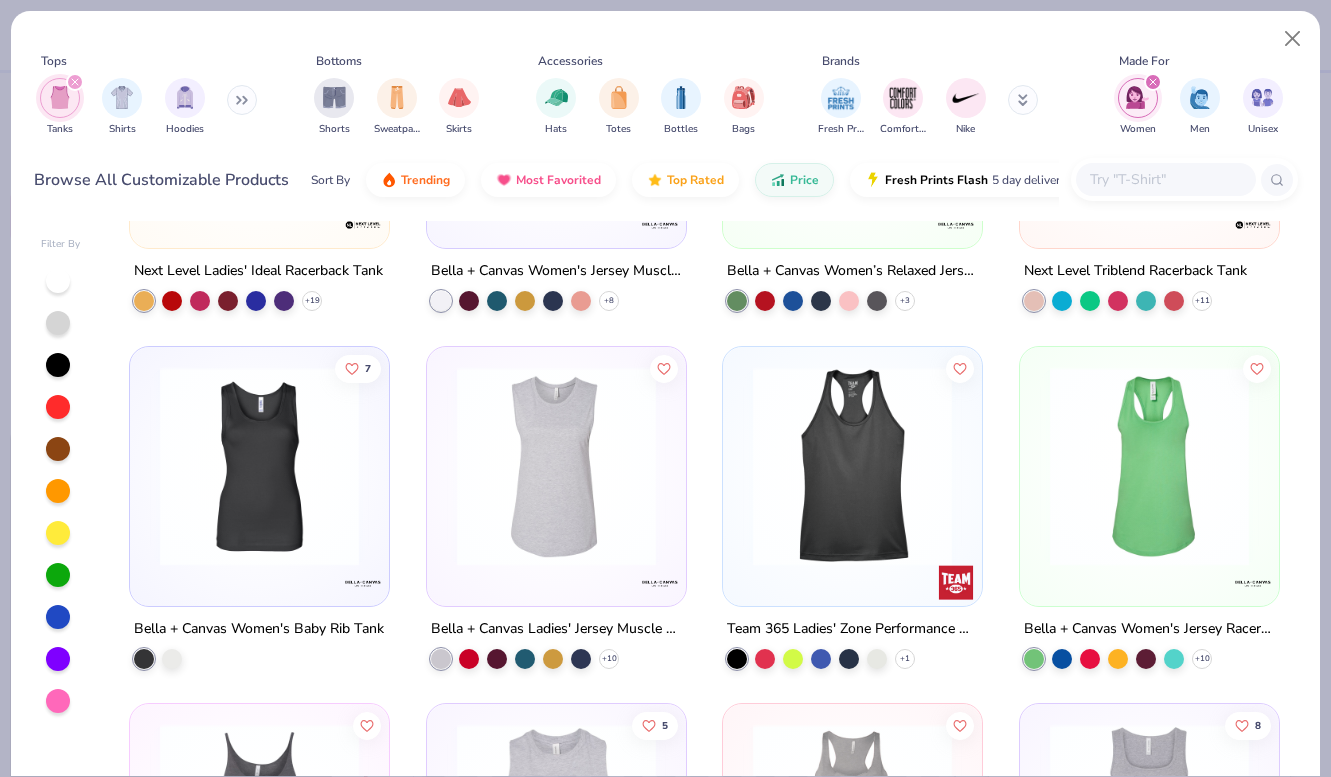 scroll, scrollTop: 249, scrollLeft: 0, axis: vertical 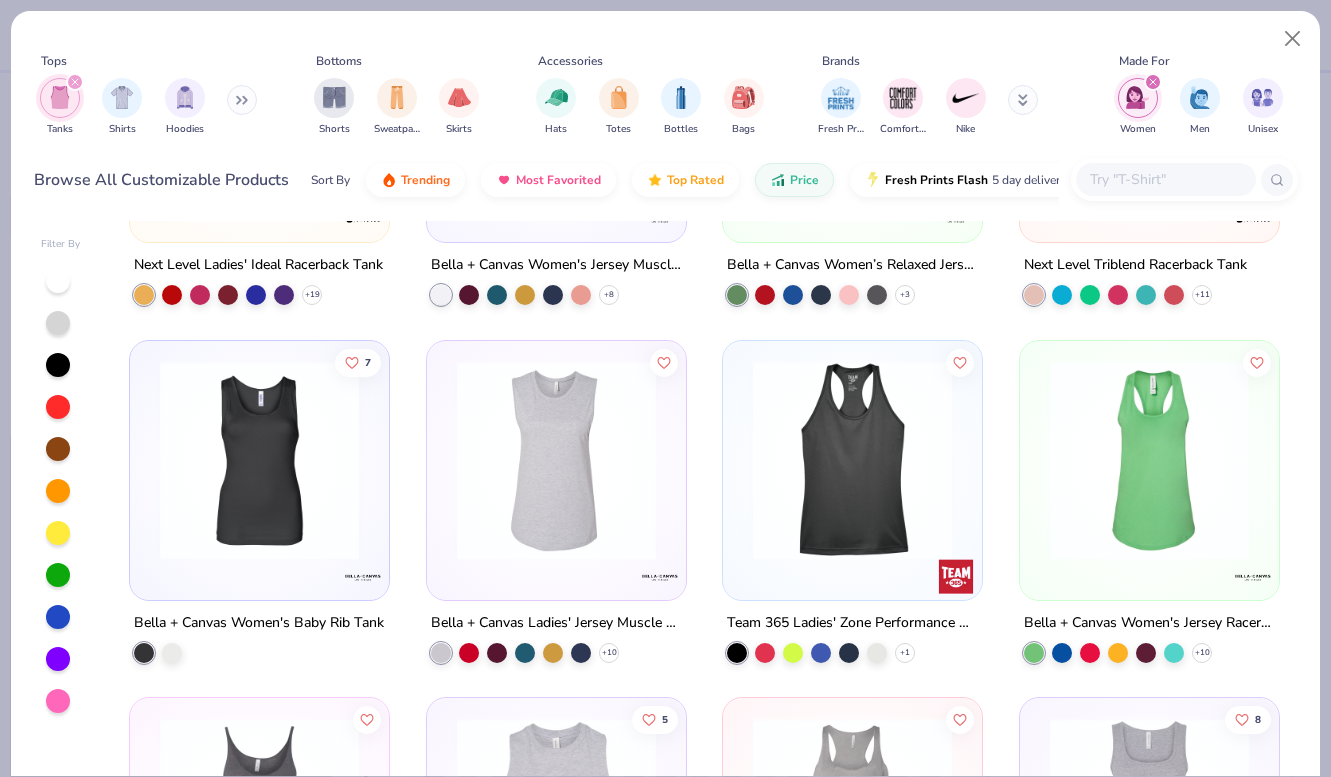 click on "Tanks Shirts Hoodies" at bounding box center [149, 107] 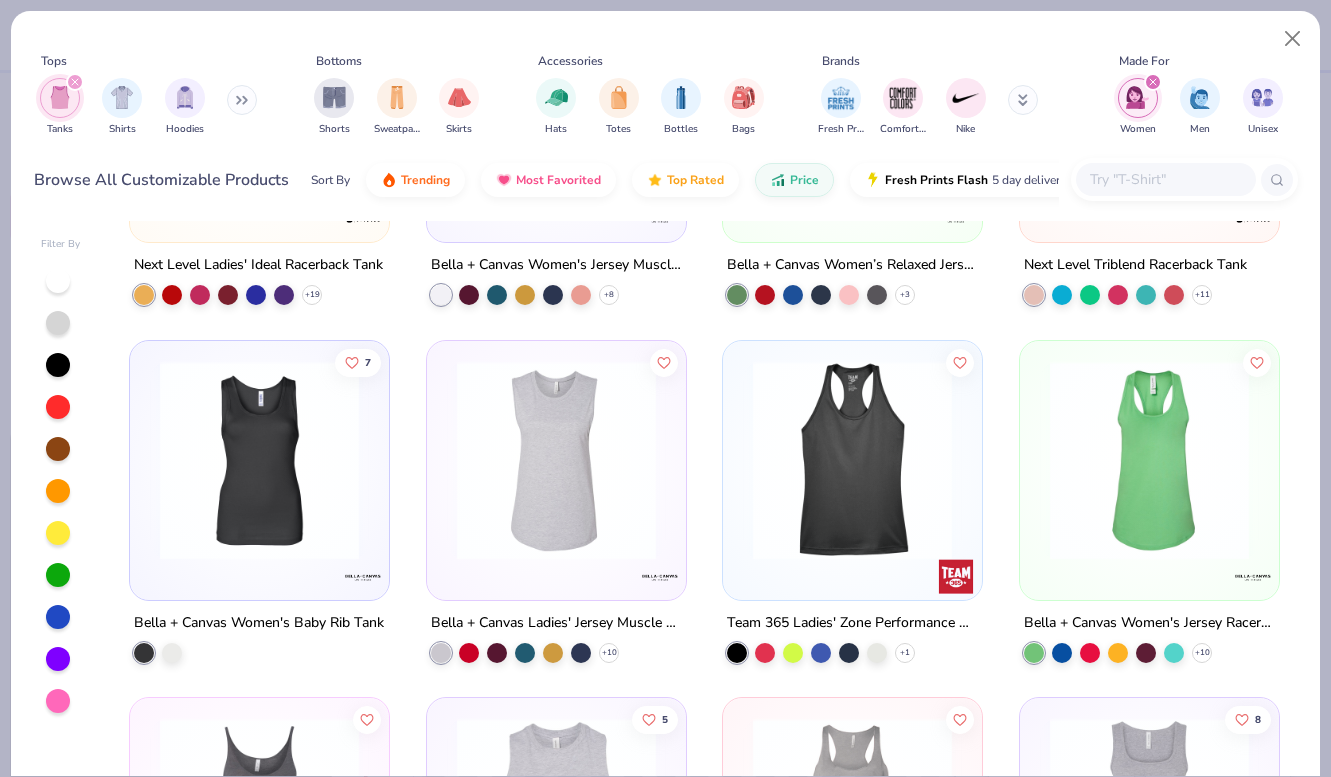 click at bounding box center [242, 100] 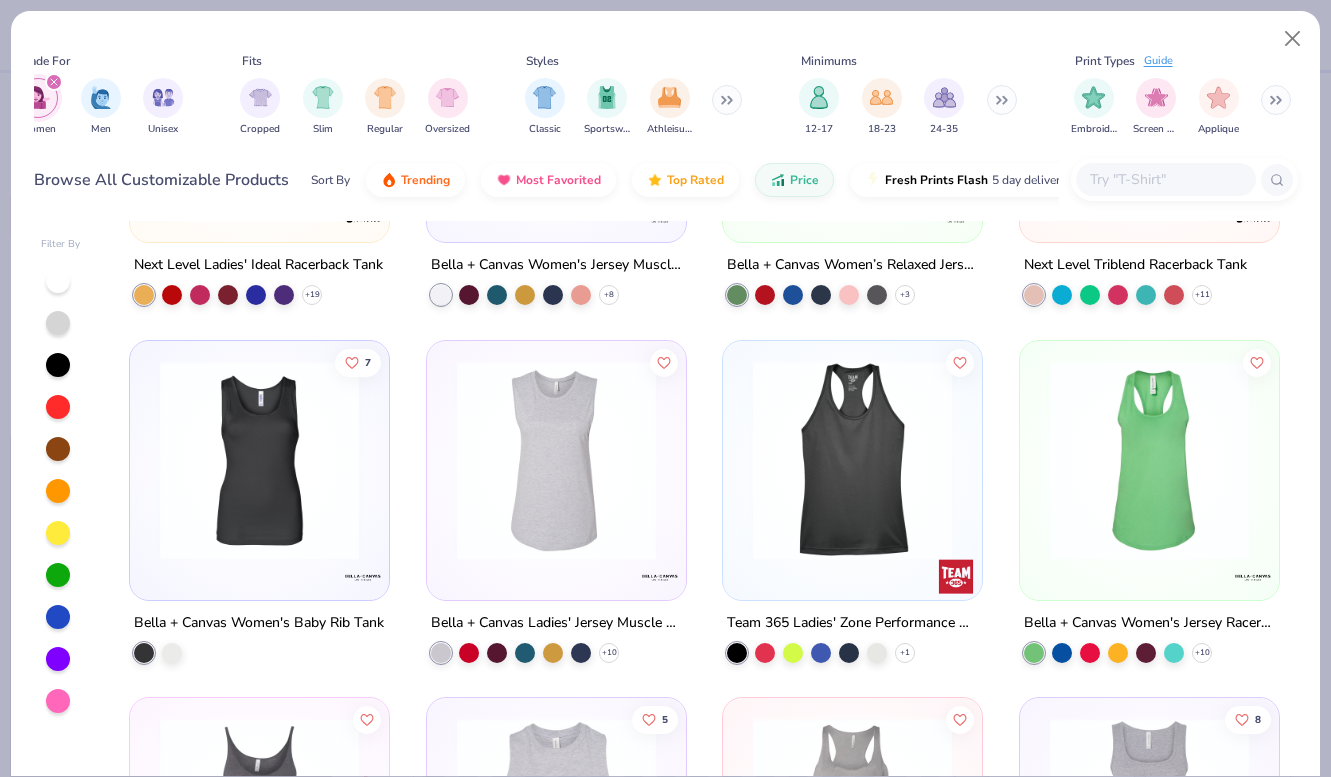 scroll, scrollTop: 0, scrollLeft: 1412, axis: horizontal 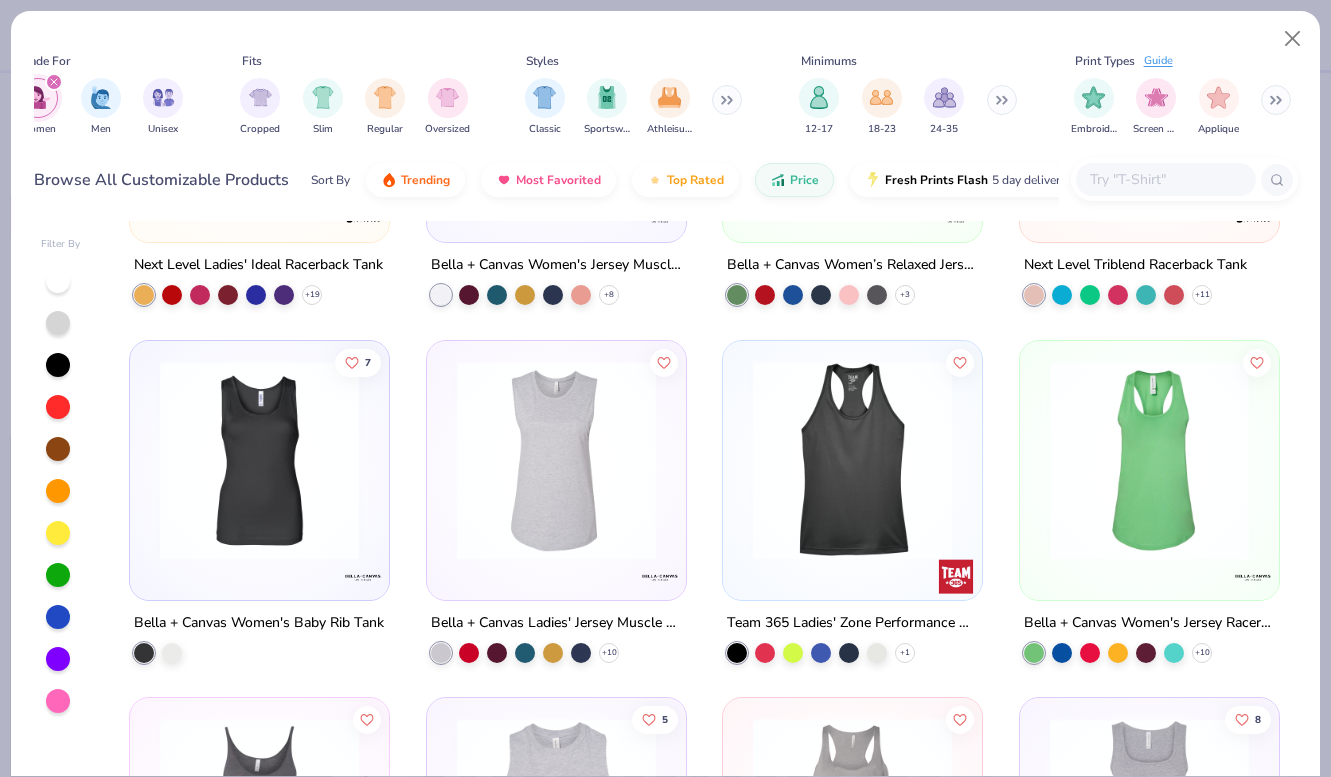 click at bounding box center (727, 100) 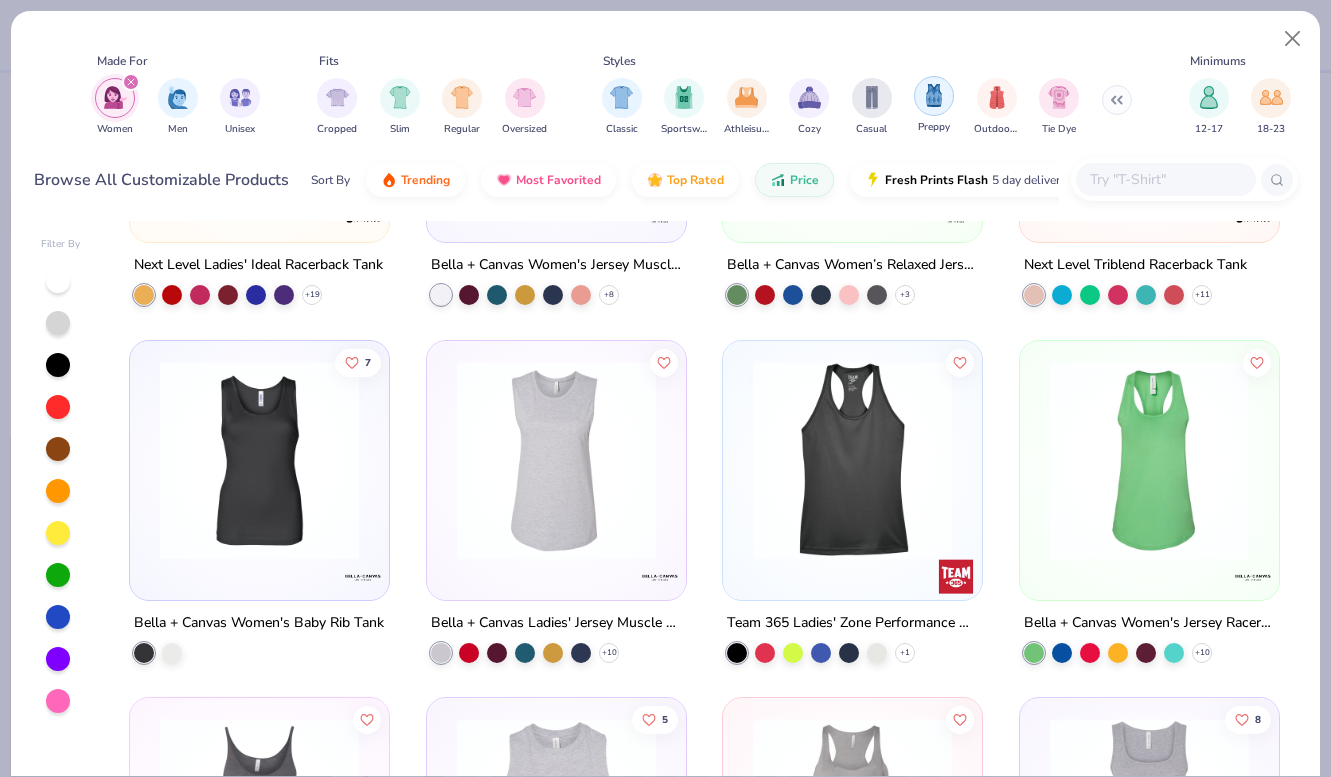 scroll, scrollTop: 0, scrollLeft: 1308, axis: horizontal 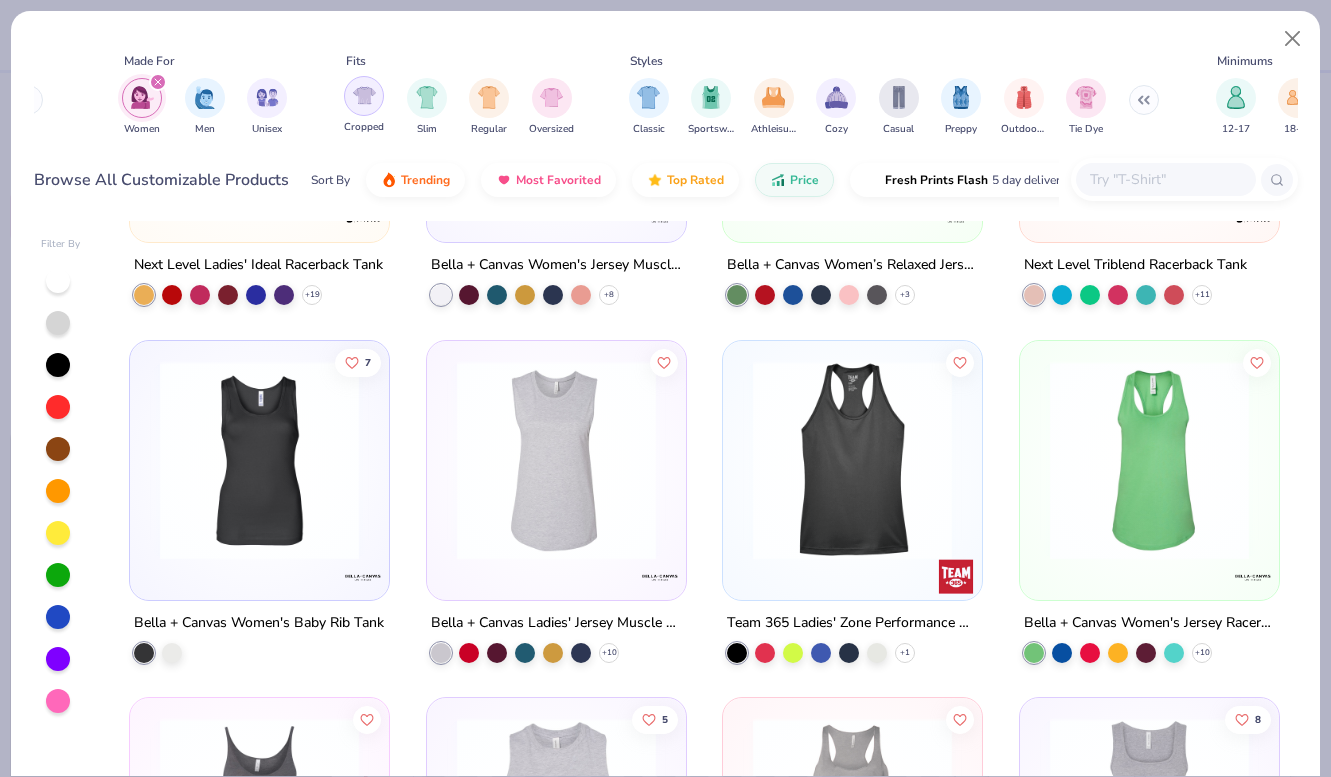 click at bounding box center [364, 96] 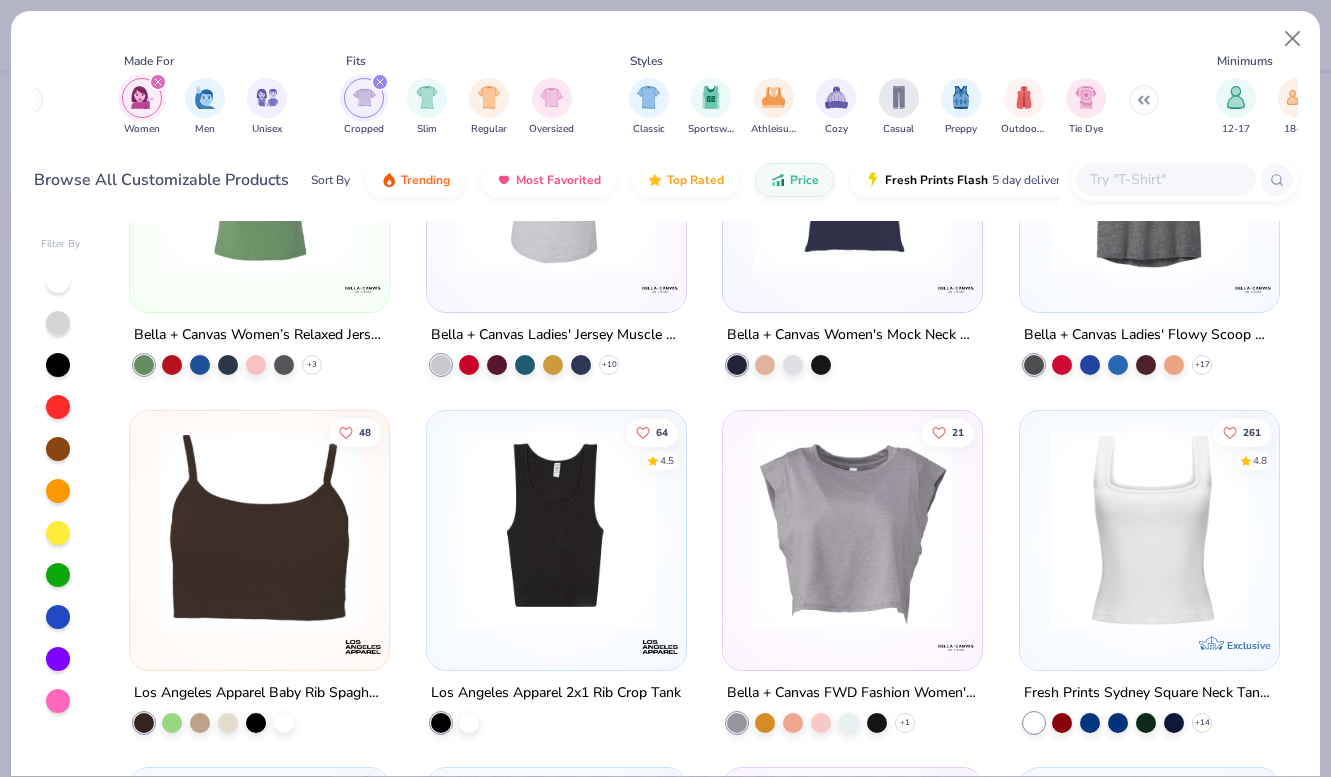 scroll, scrollTop: 178, scrollLeft: 0, axis: vertical 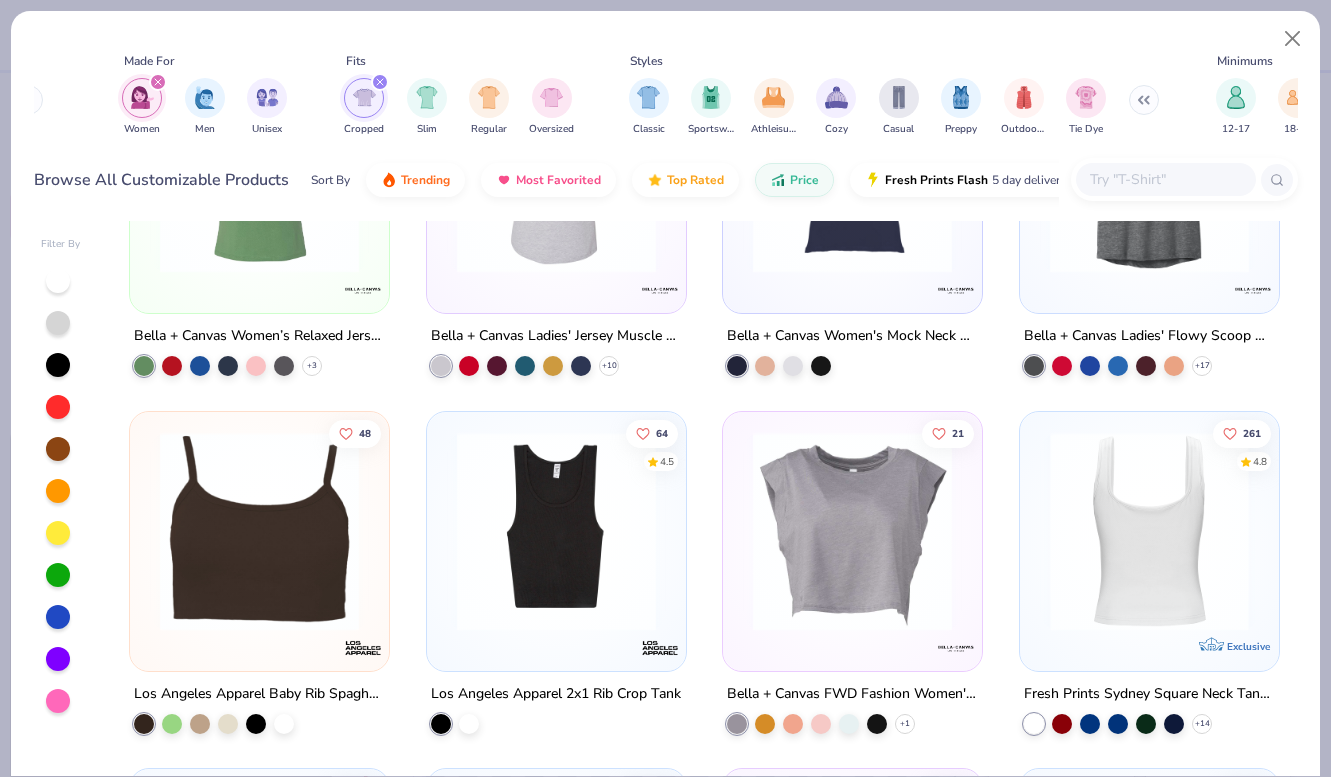 click at bounding box center [930, 530] 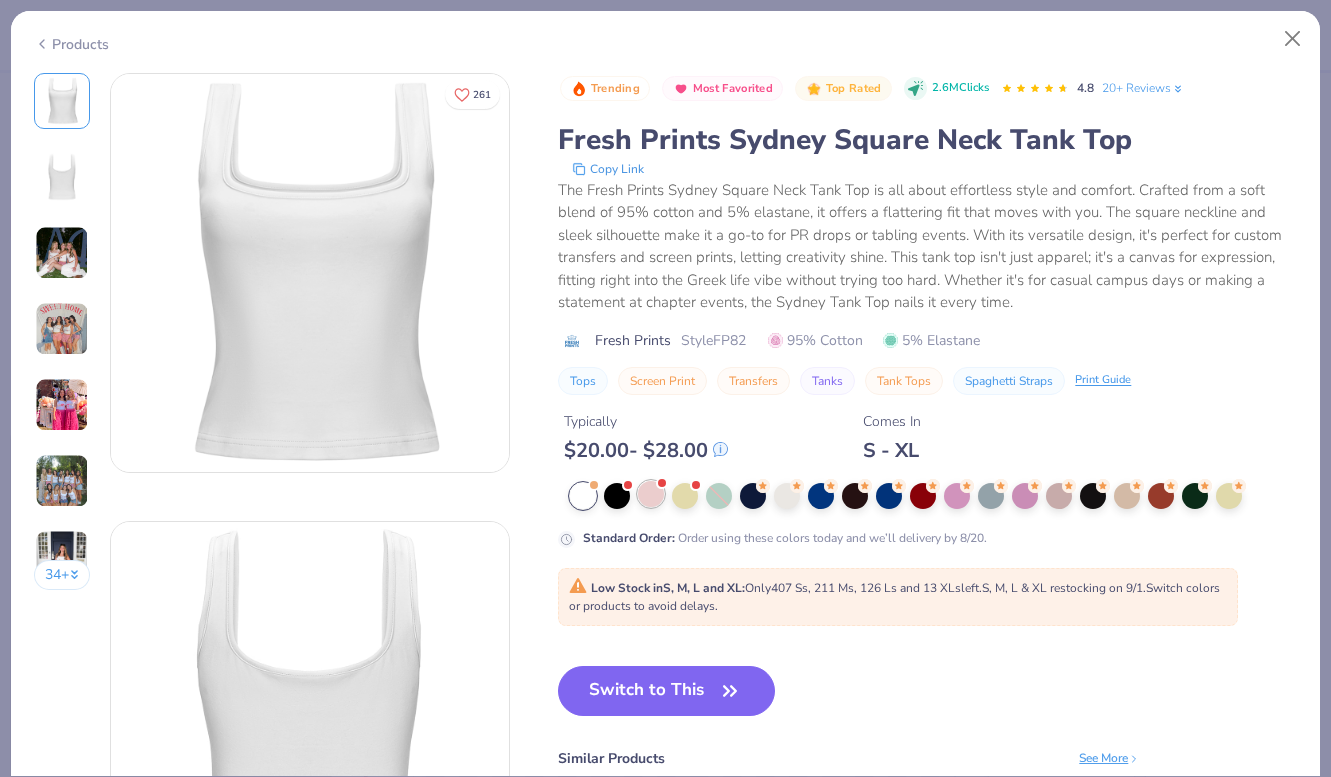 click at bounding box center (651, 494) 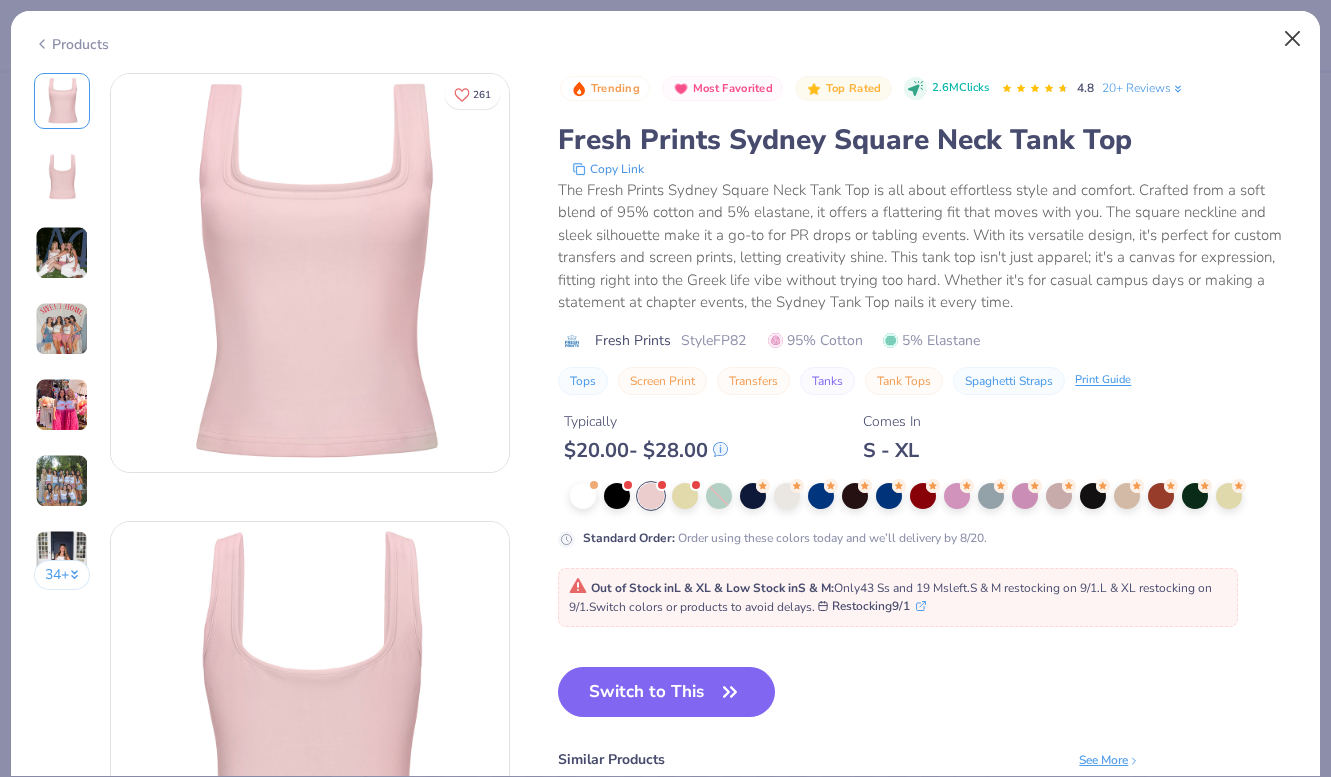click at bounding box center (1293, 39) 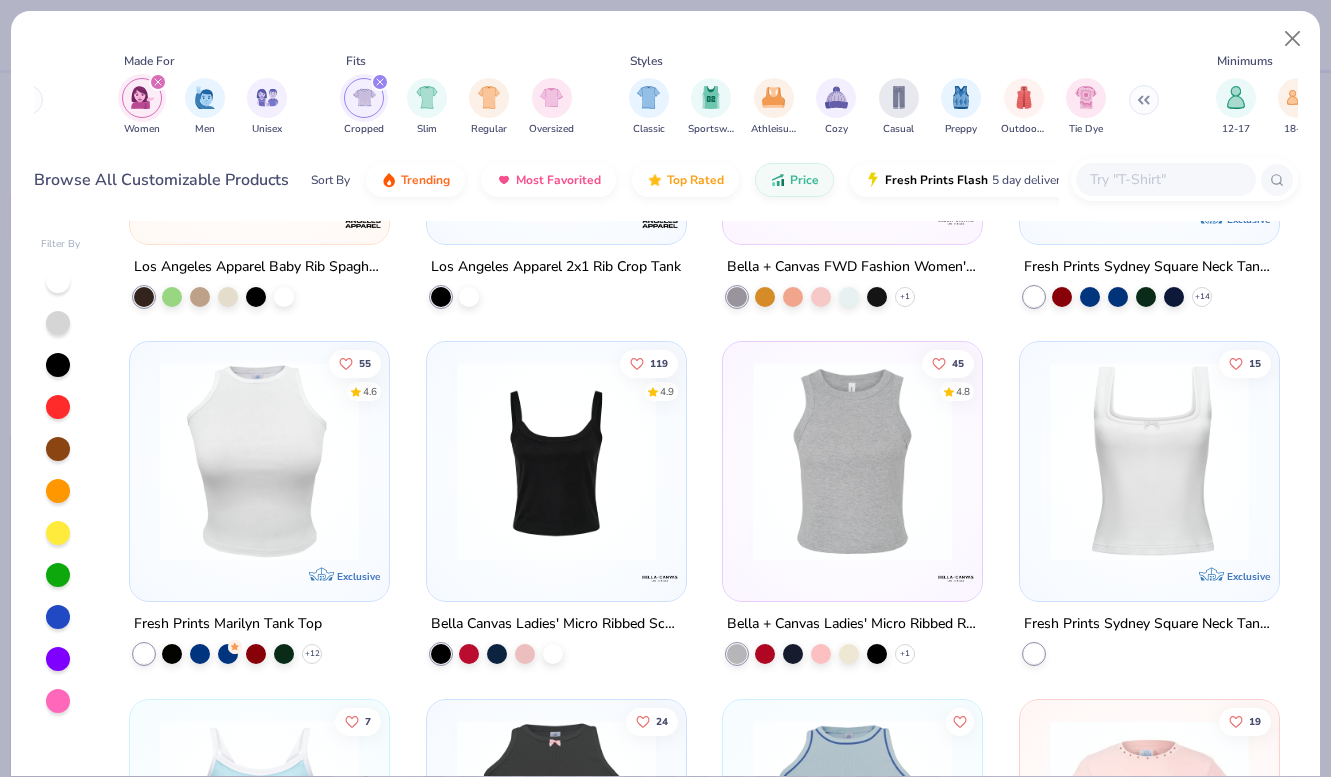 scroll, scrollTop: 601, scrollLeft: 0, axis: vertical 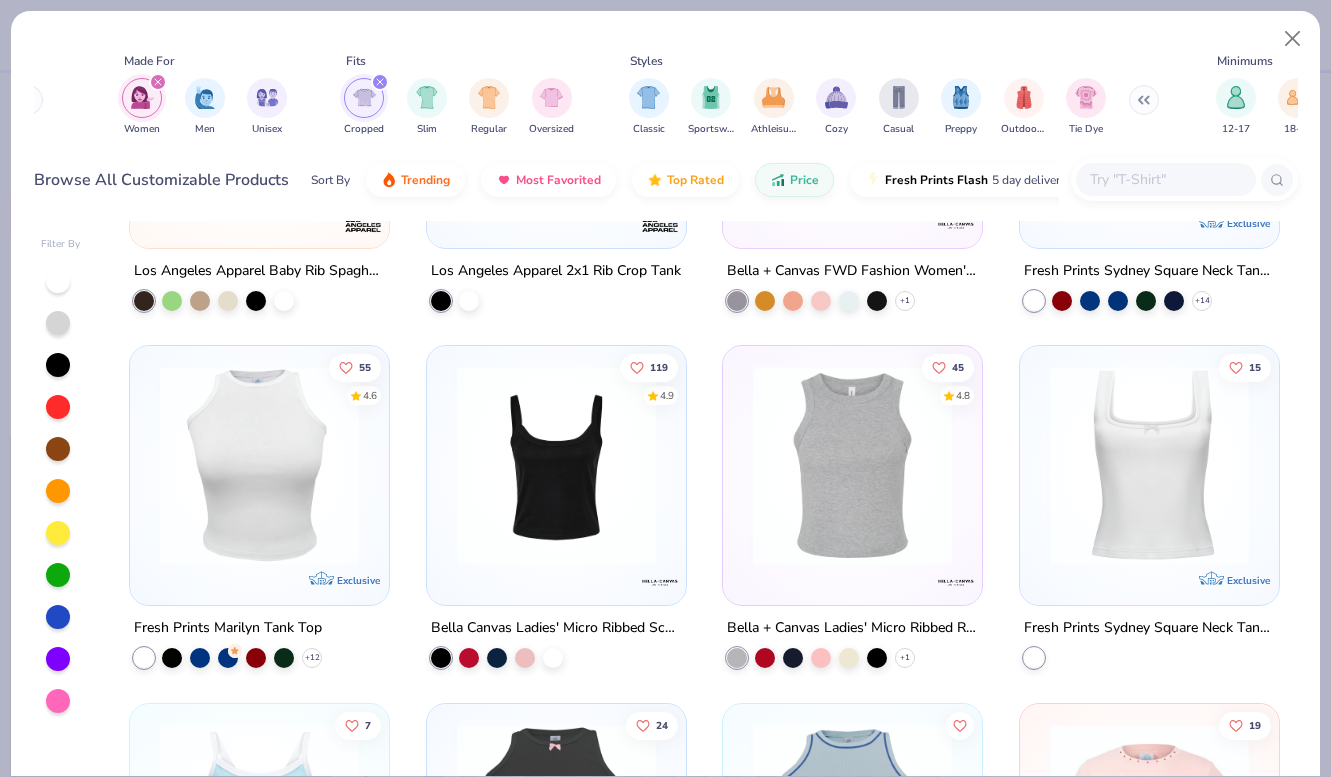 click at bounding box center [259, 465] 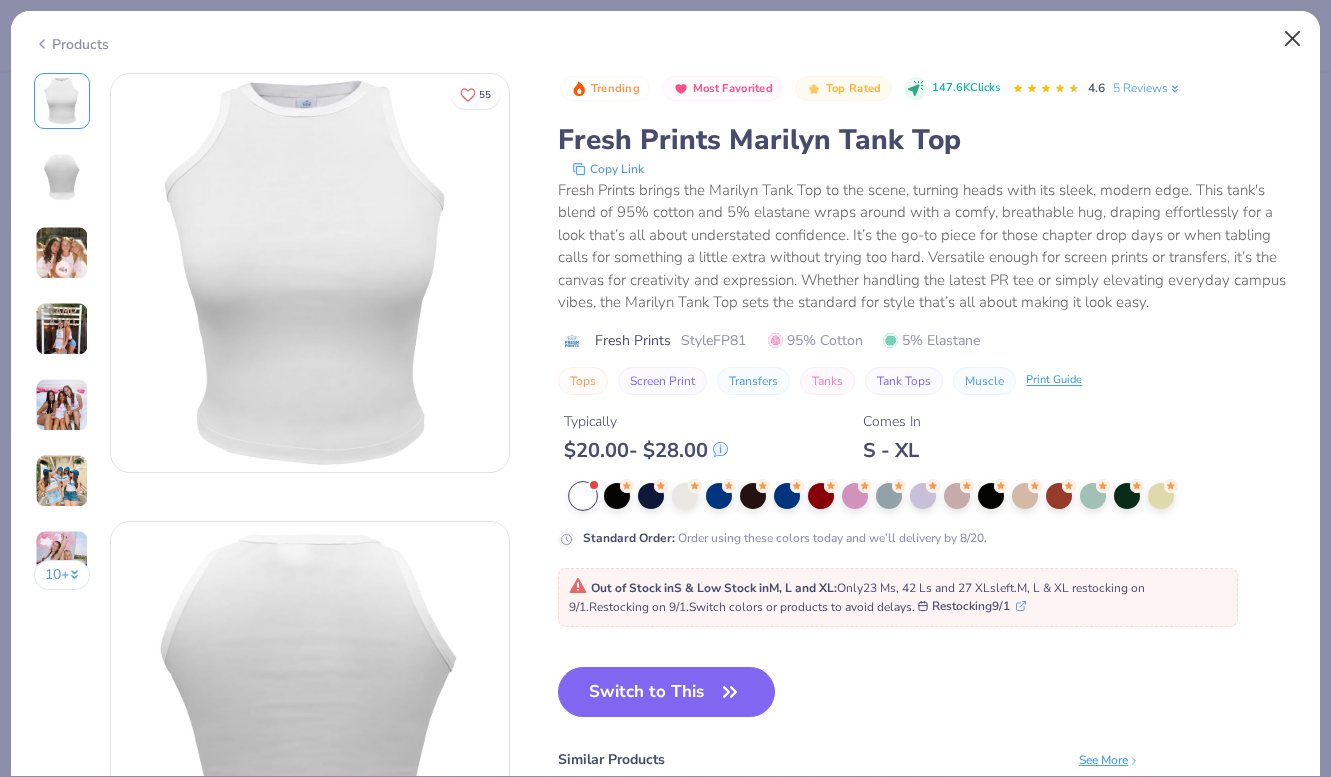 click at bounding box center (1293, 39) 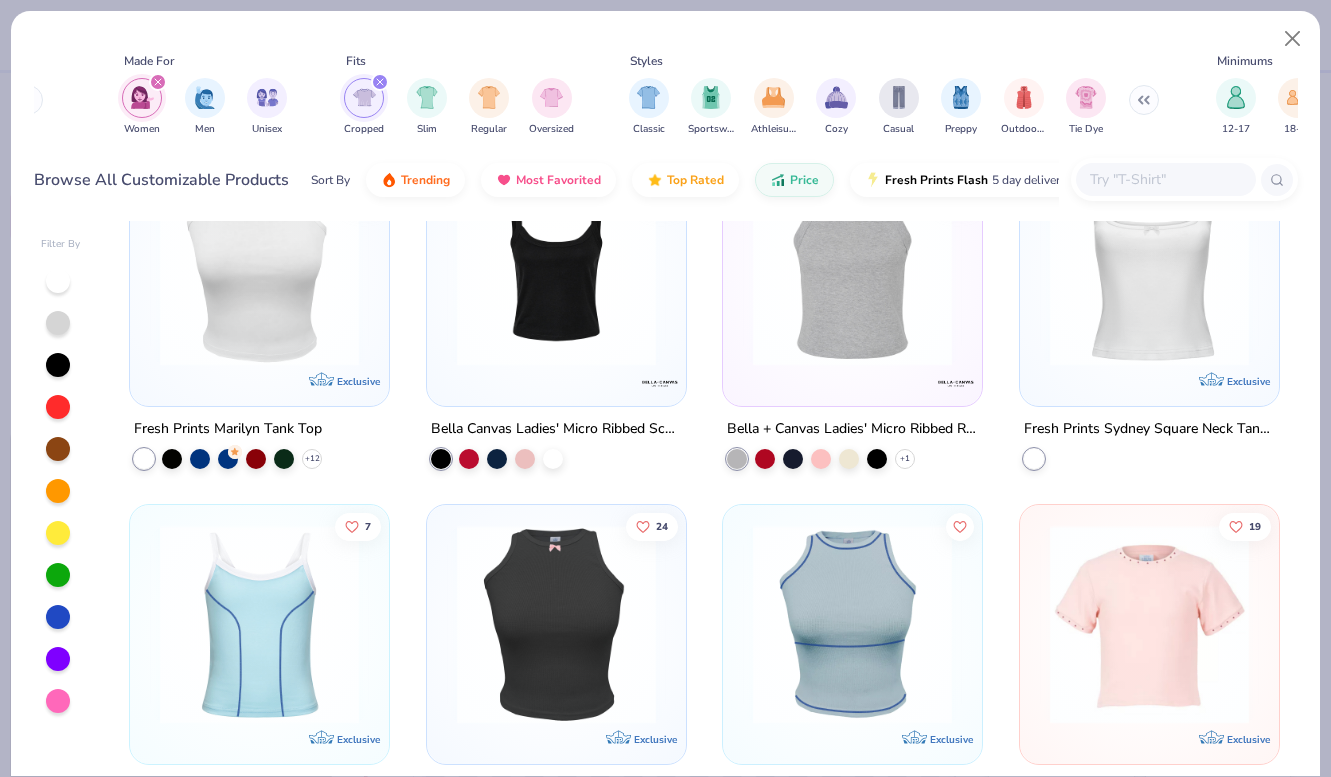scroll, scrollTop: 797, scrollLeft: 0, axis: vertical 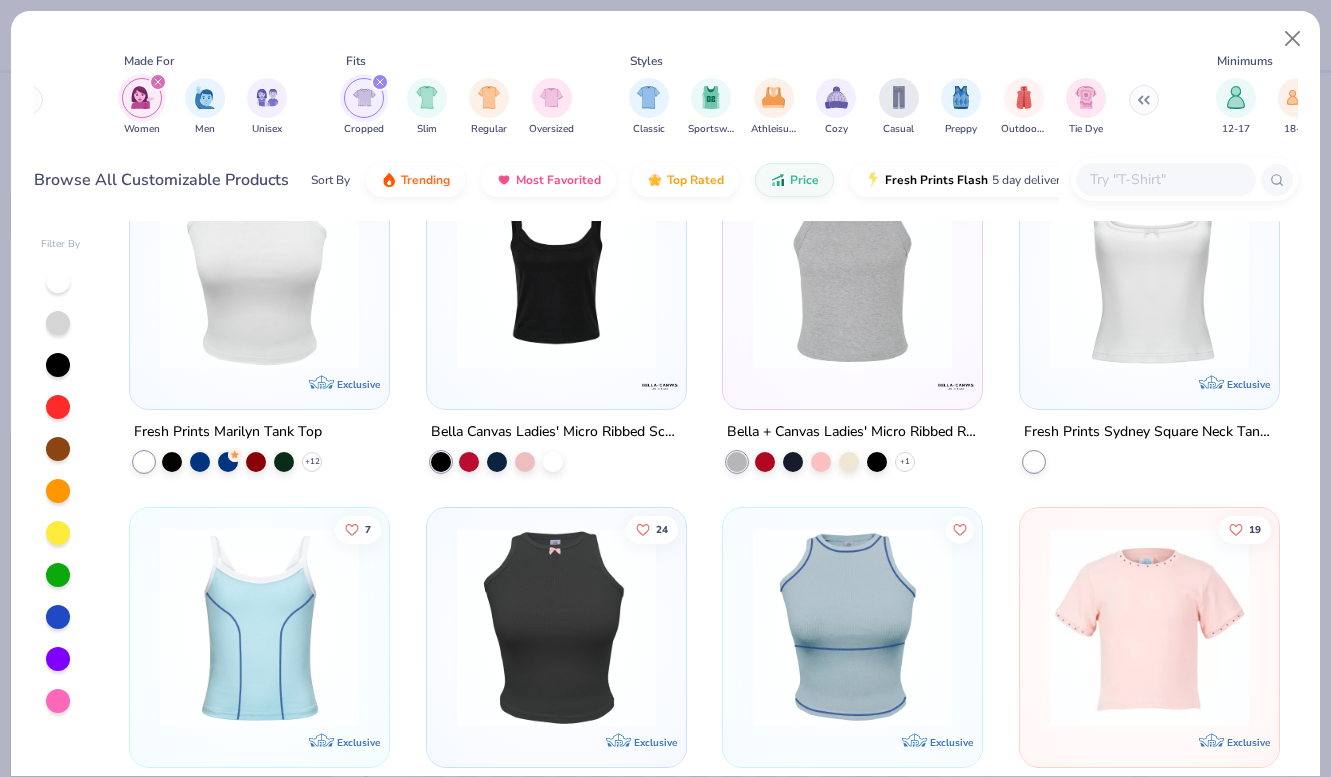 click on "119 4.9" at bounding box center [556, 279] 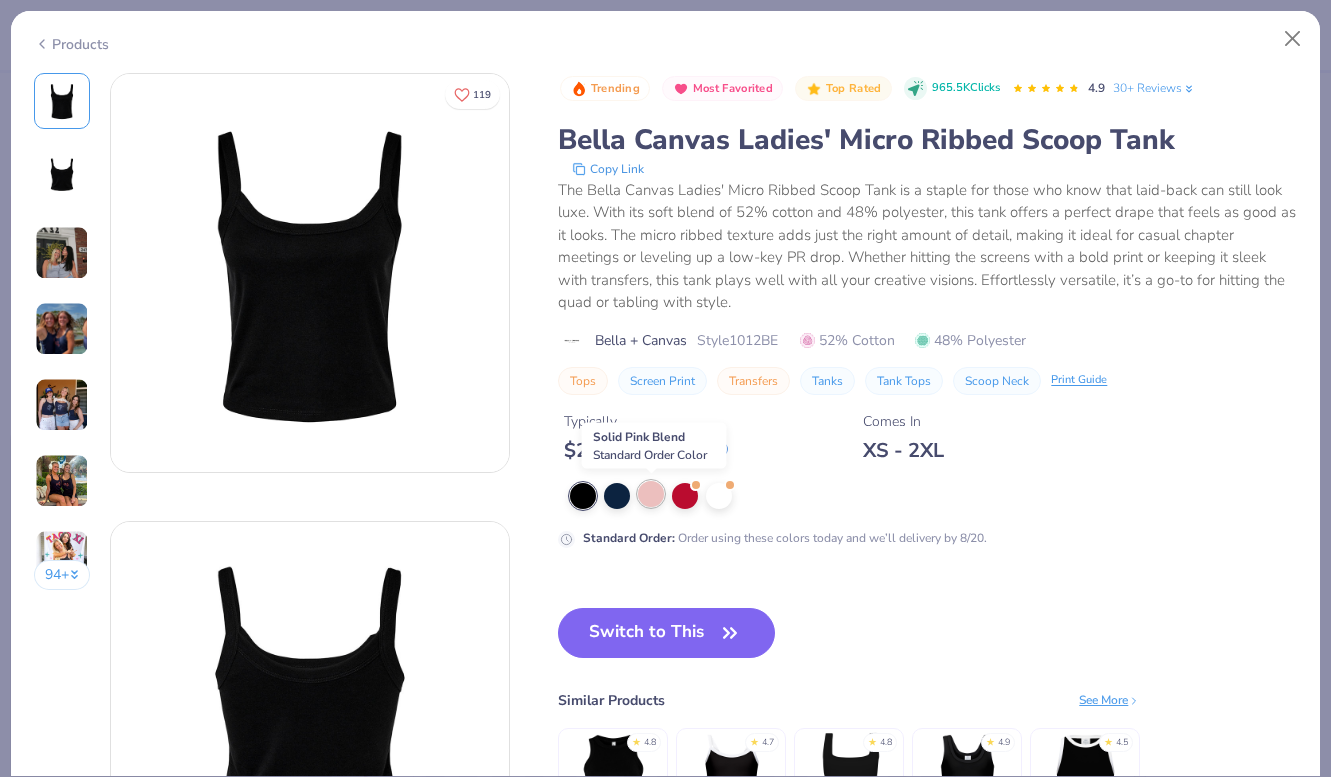 click at bounding box center [651, 494] 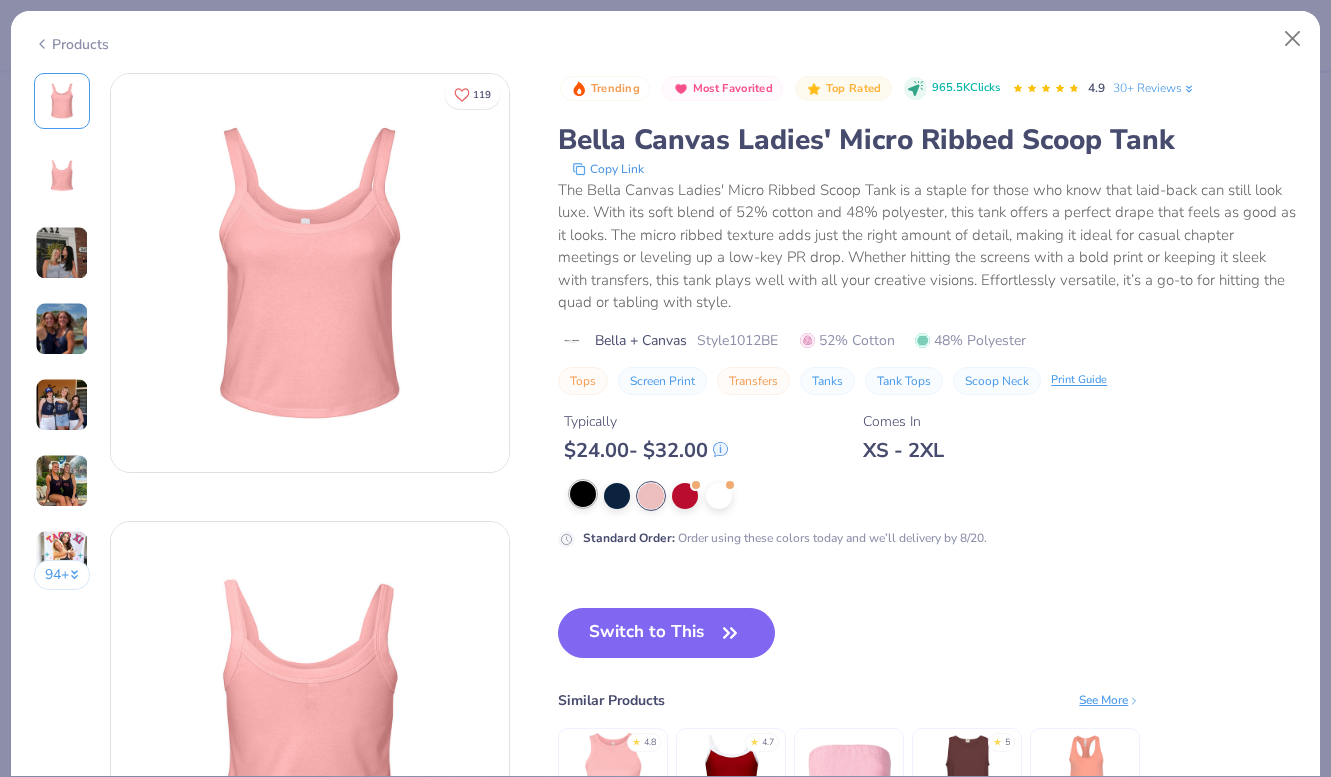 click at bounding box center [583, 494] 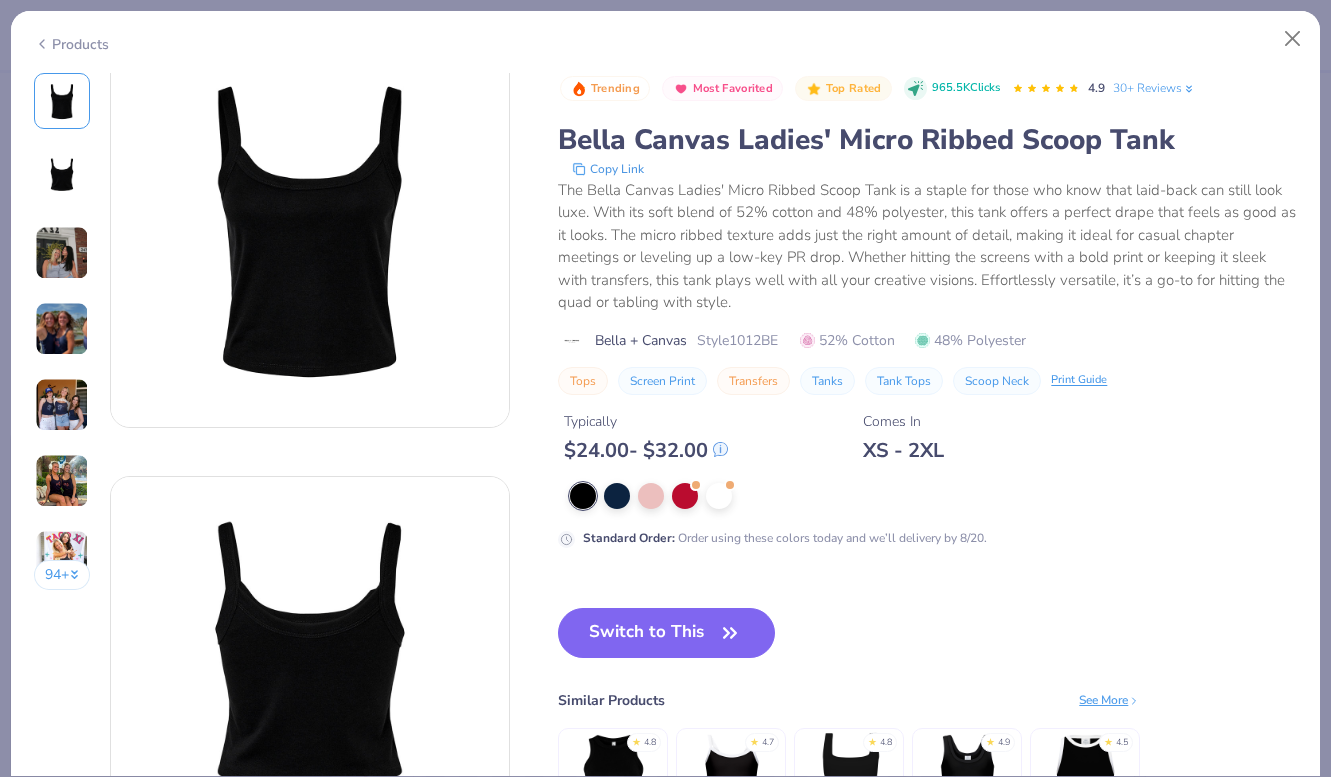 scroll, scrollTop: 19, scrollLeft: 0, axis: vertical 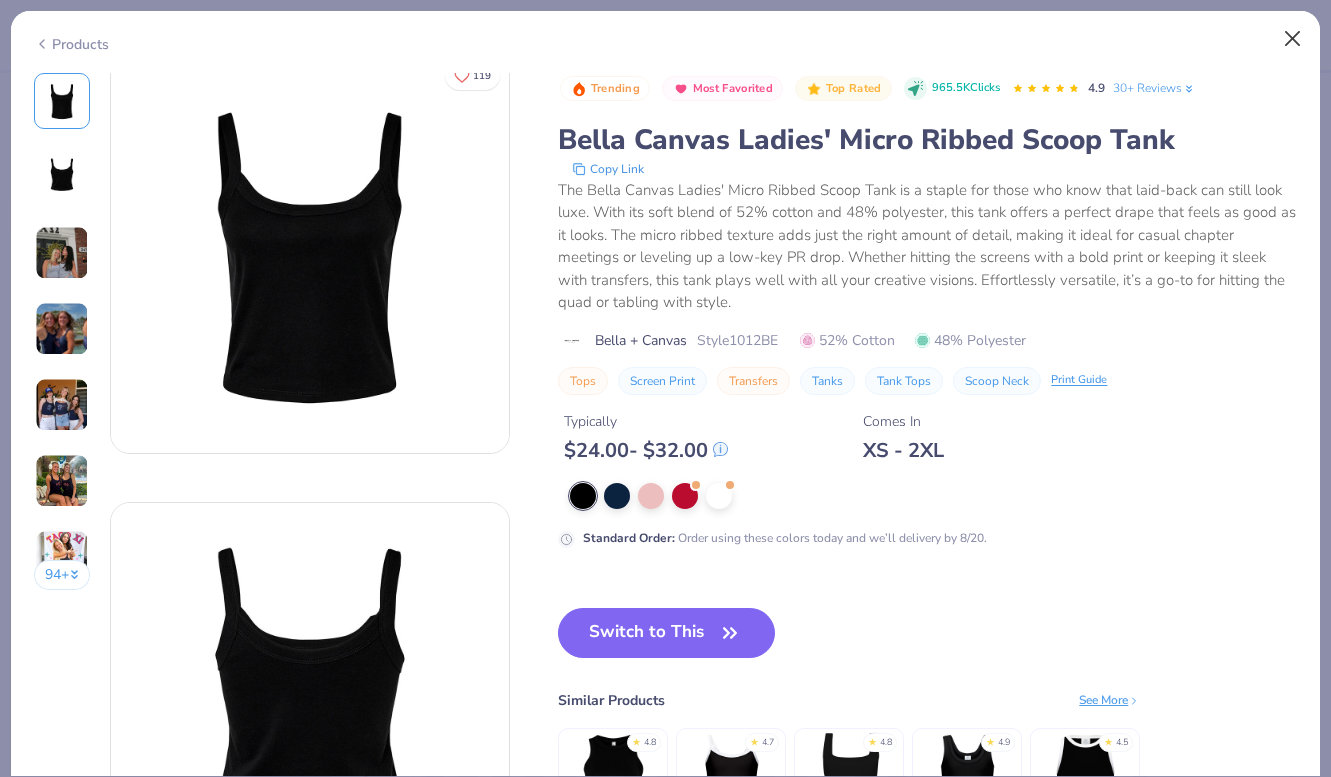click at bounding box center (1293, 39) 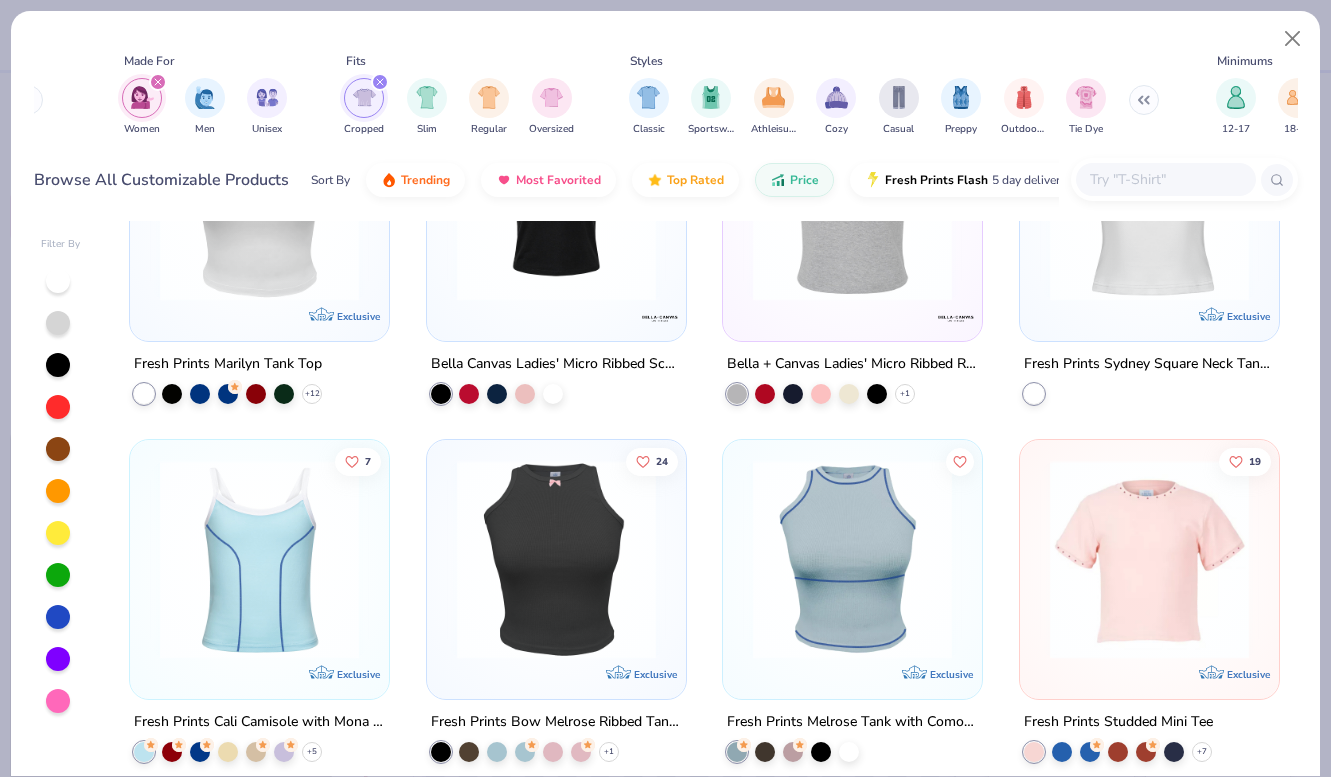scroll, scrollTop: 869, scrollLeft: 0, axis: vertical 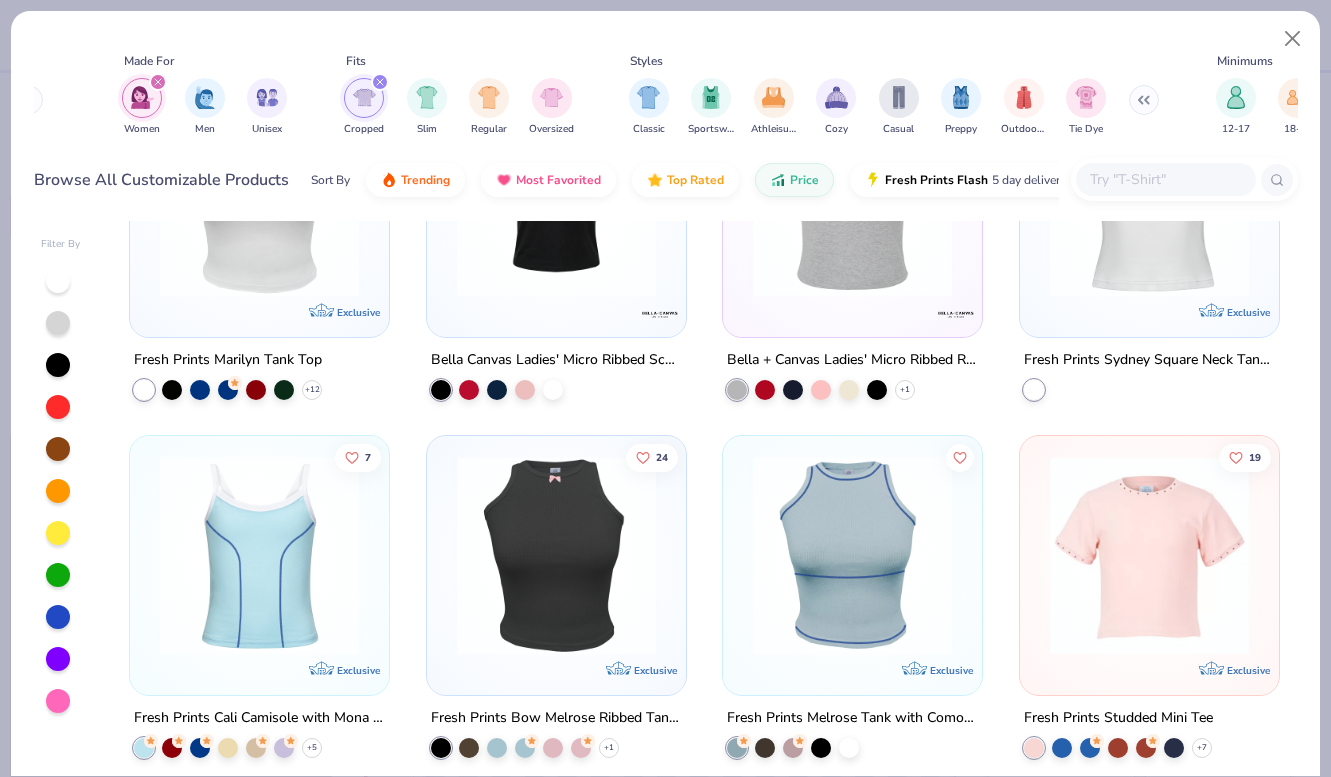 click at bounding box center [556, 197] 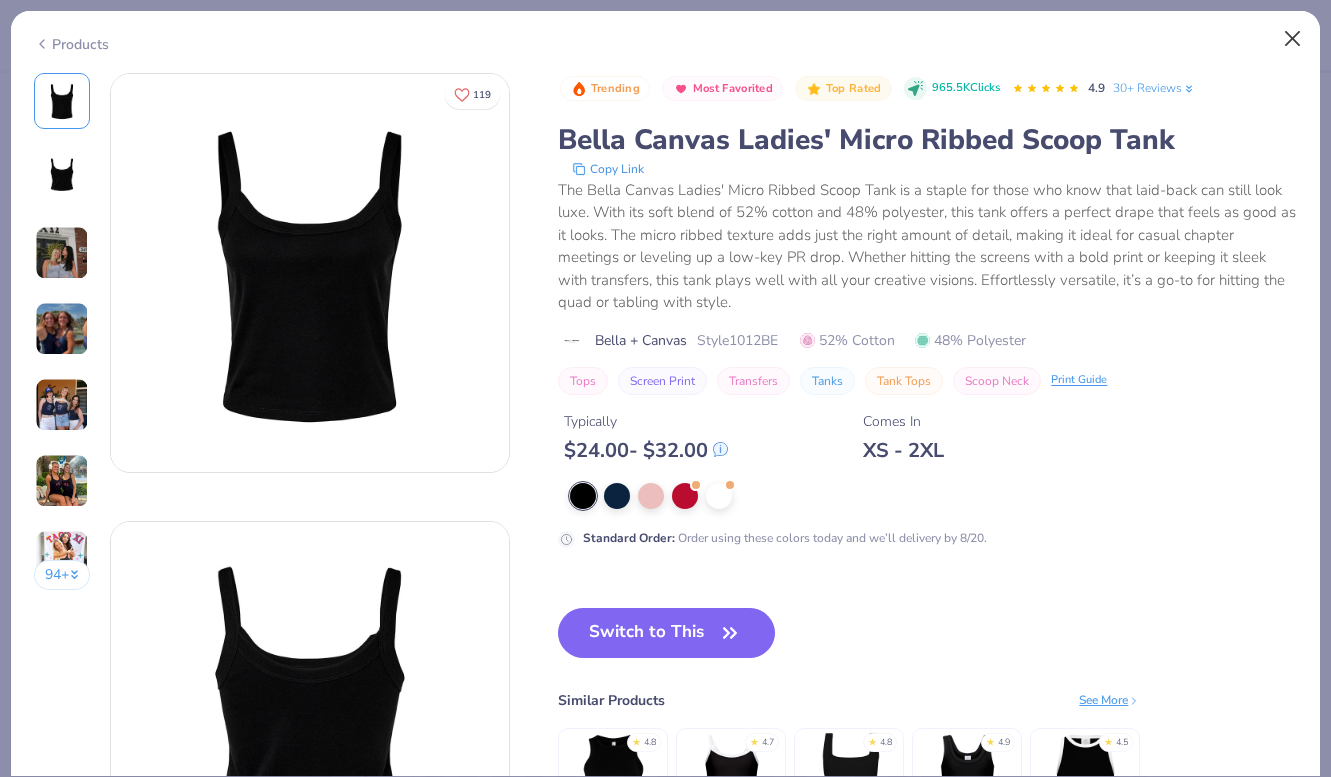 click at bounding box center (1293, 39) 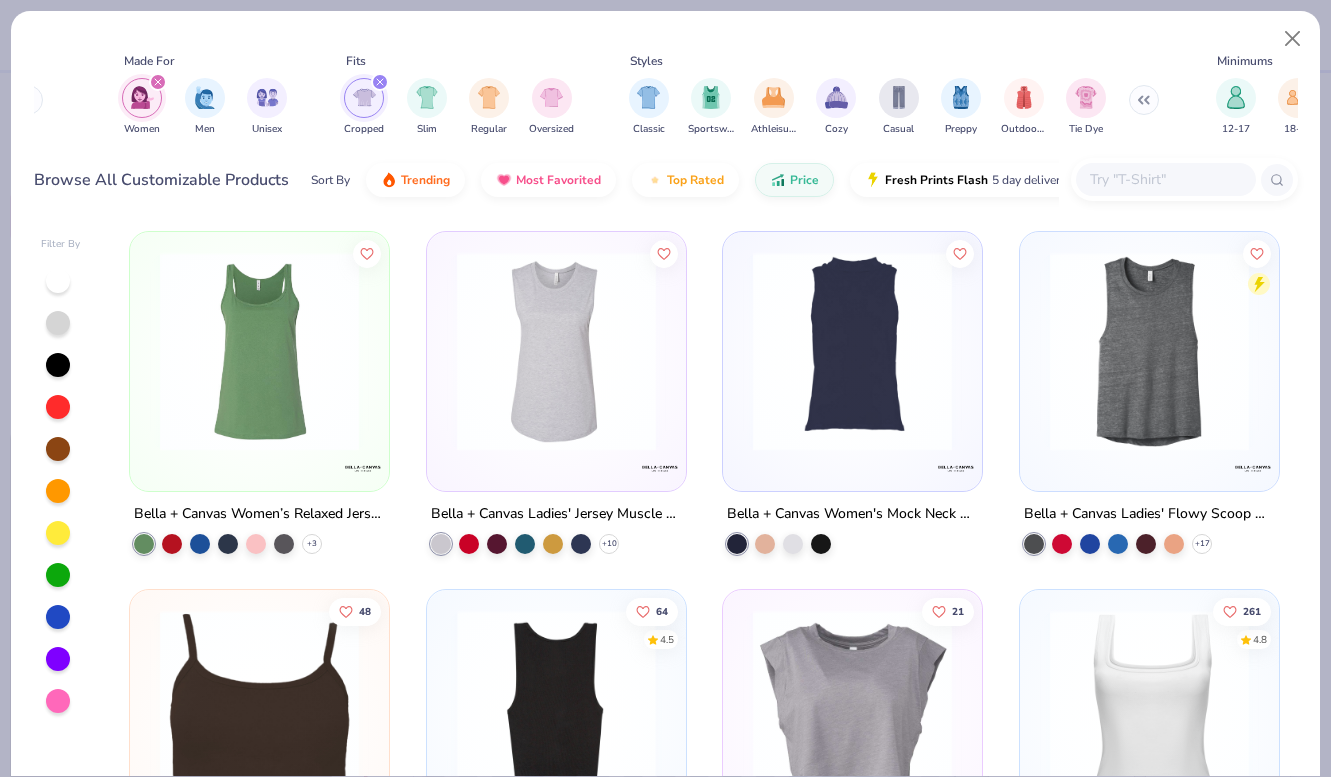 scroll, scrollTop: 150, scrollLeft: 0, axis: vertical 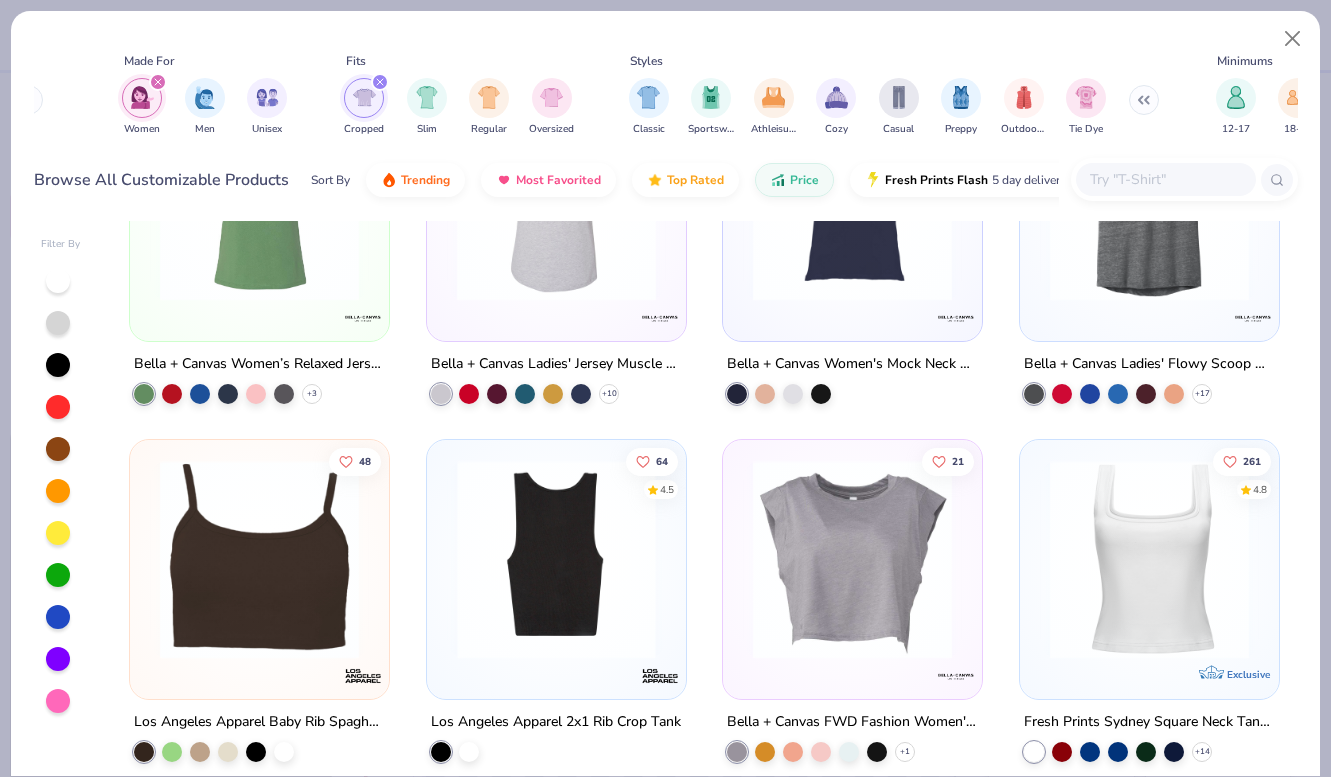 click at bounding box center (259, 558) 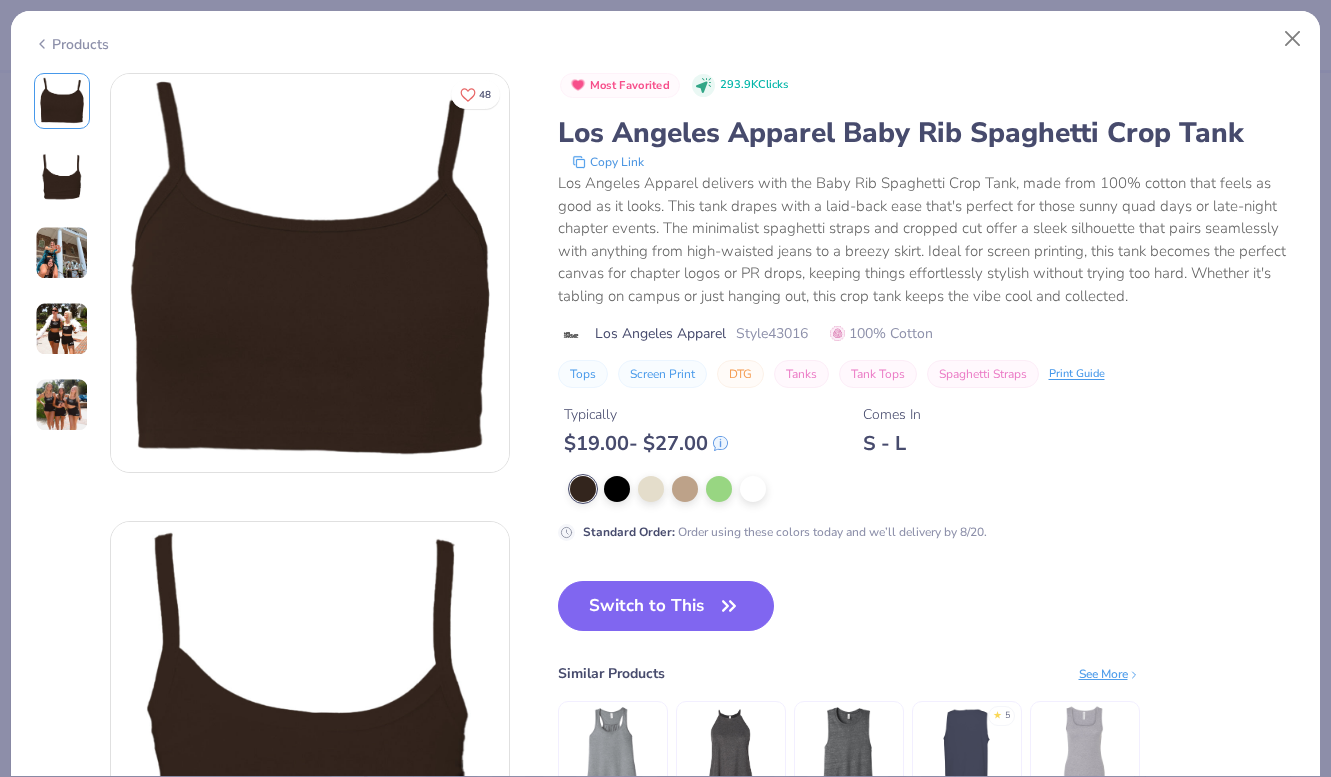 scroll, scrollTop: 0, scrollLeft: 0, axis: both 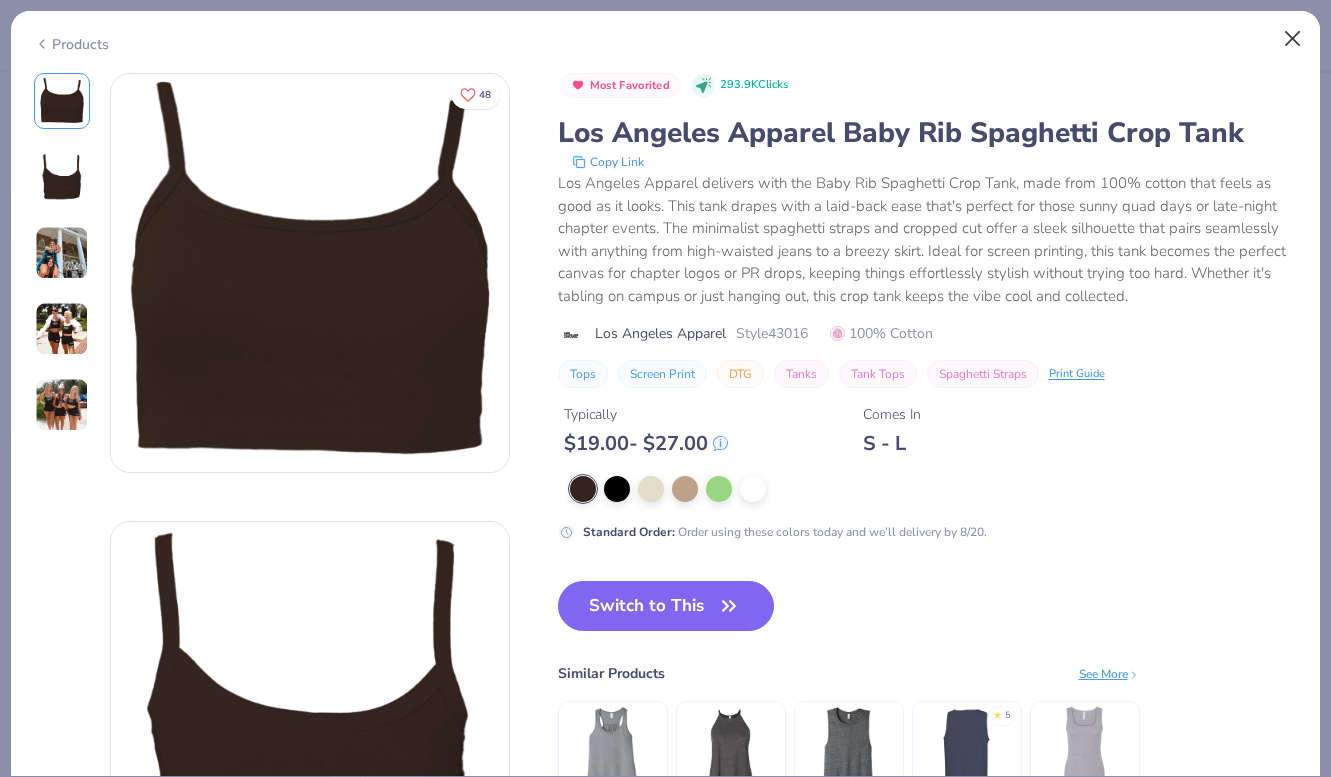 click at bounding box center (1293, 39) 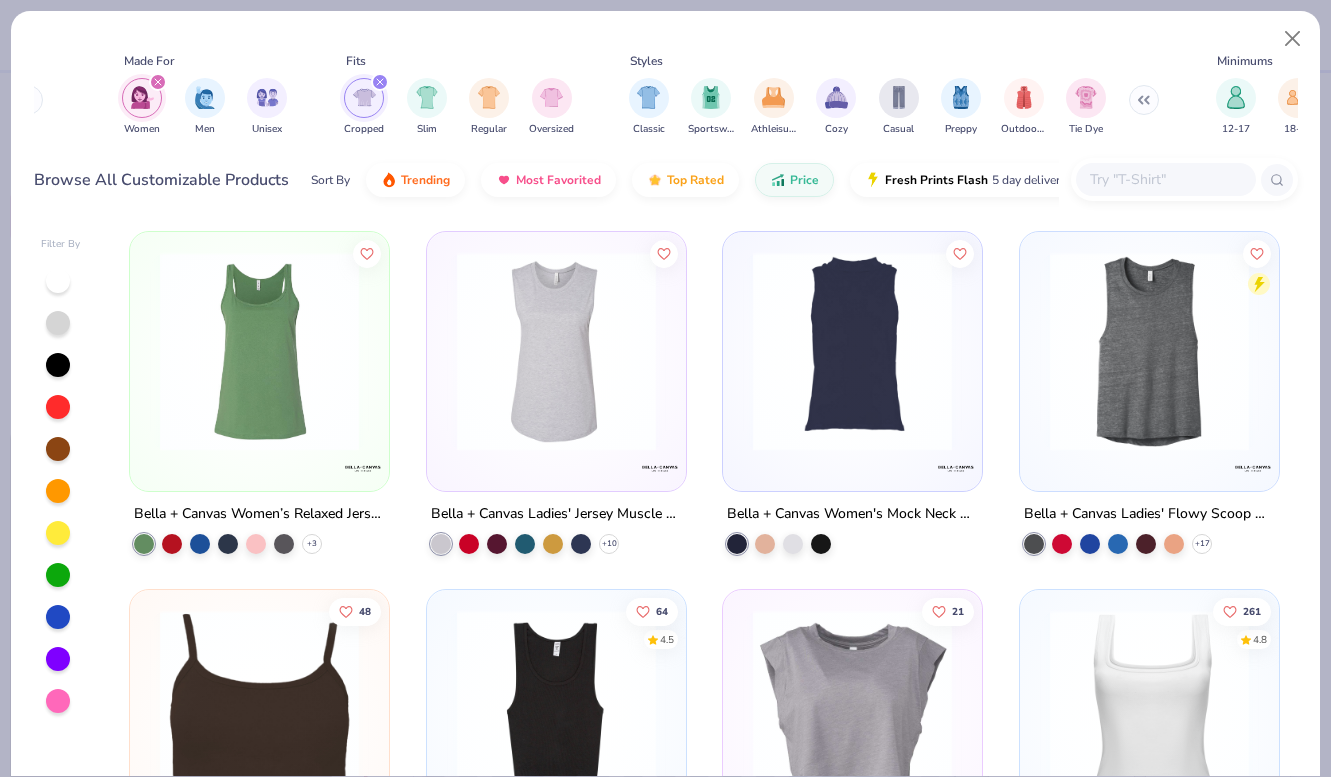 scroll, scrollTop: 0, scrollLeft: 0, axis: both 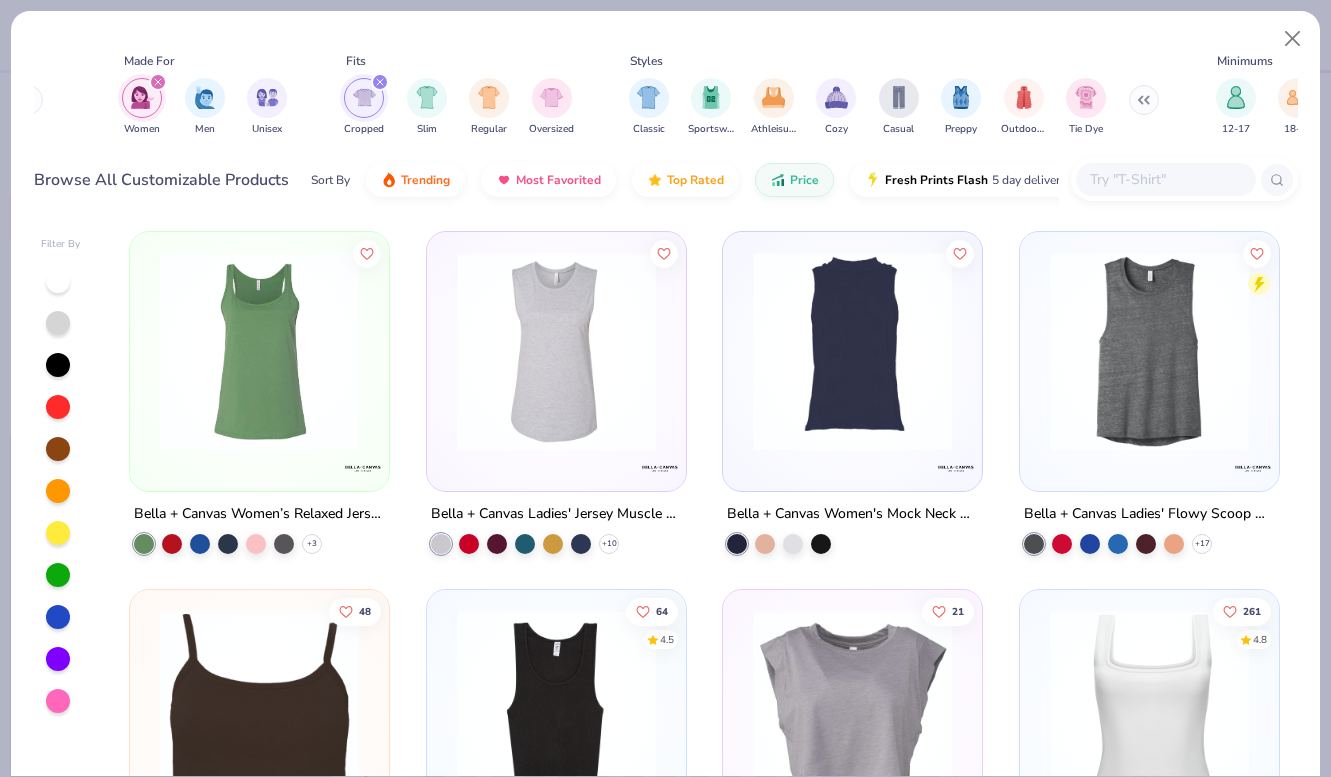click 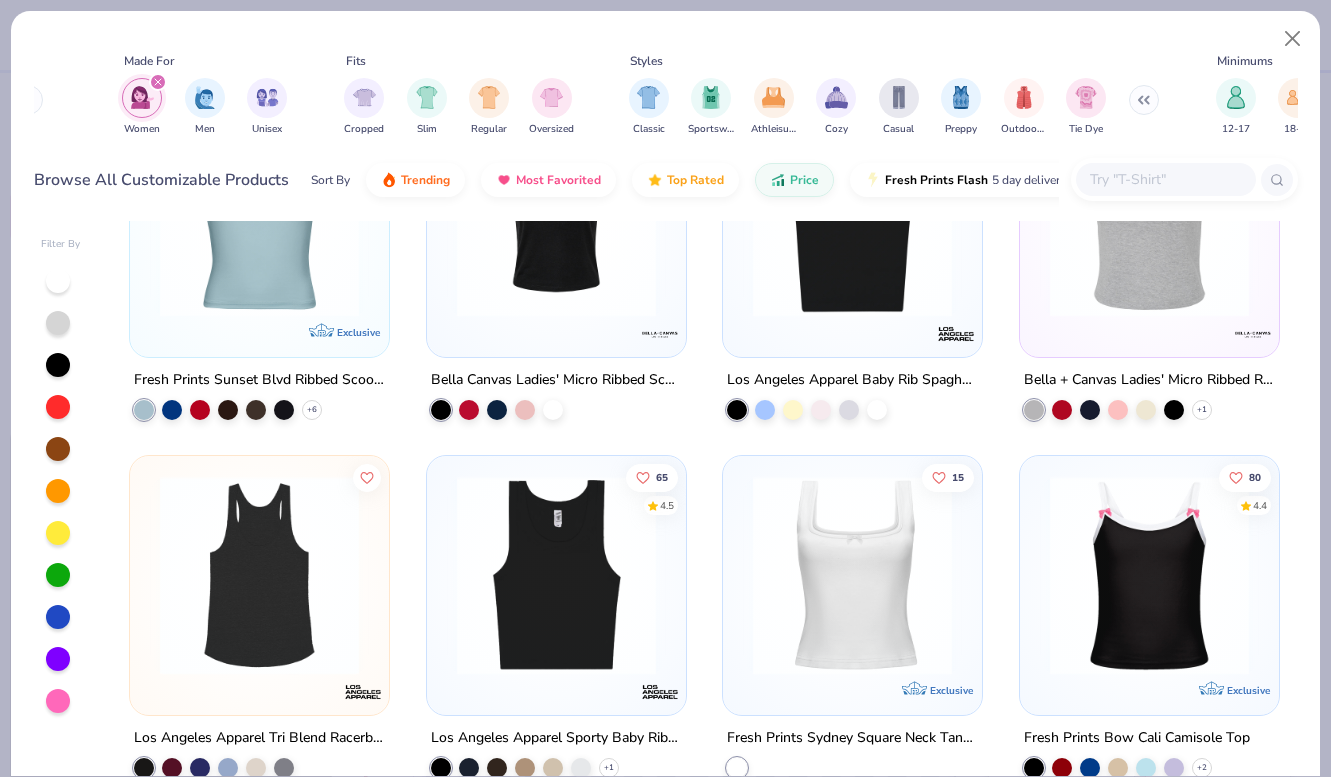 scroll, scrollTop: 2280, scrollLeft: 0, axis: vertical 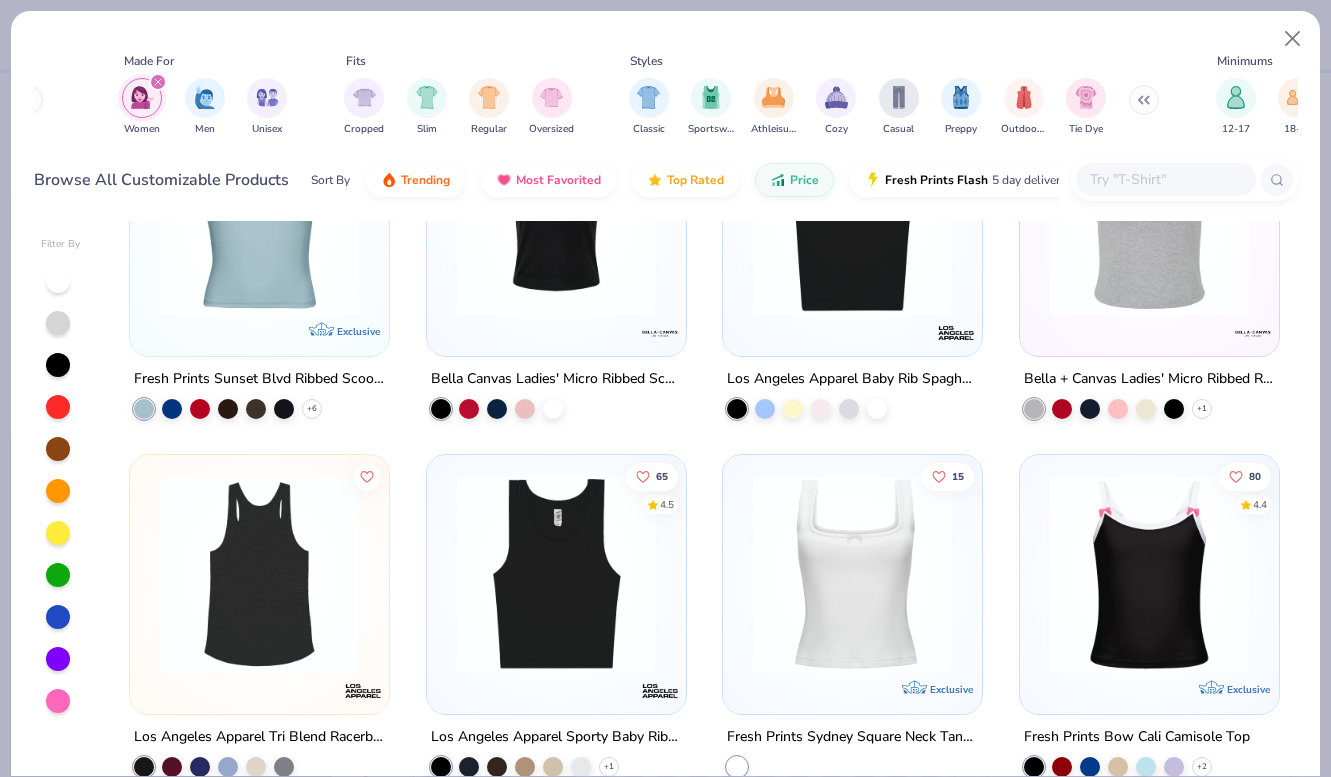 click at bounding box center (852, 216) 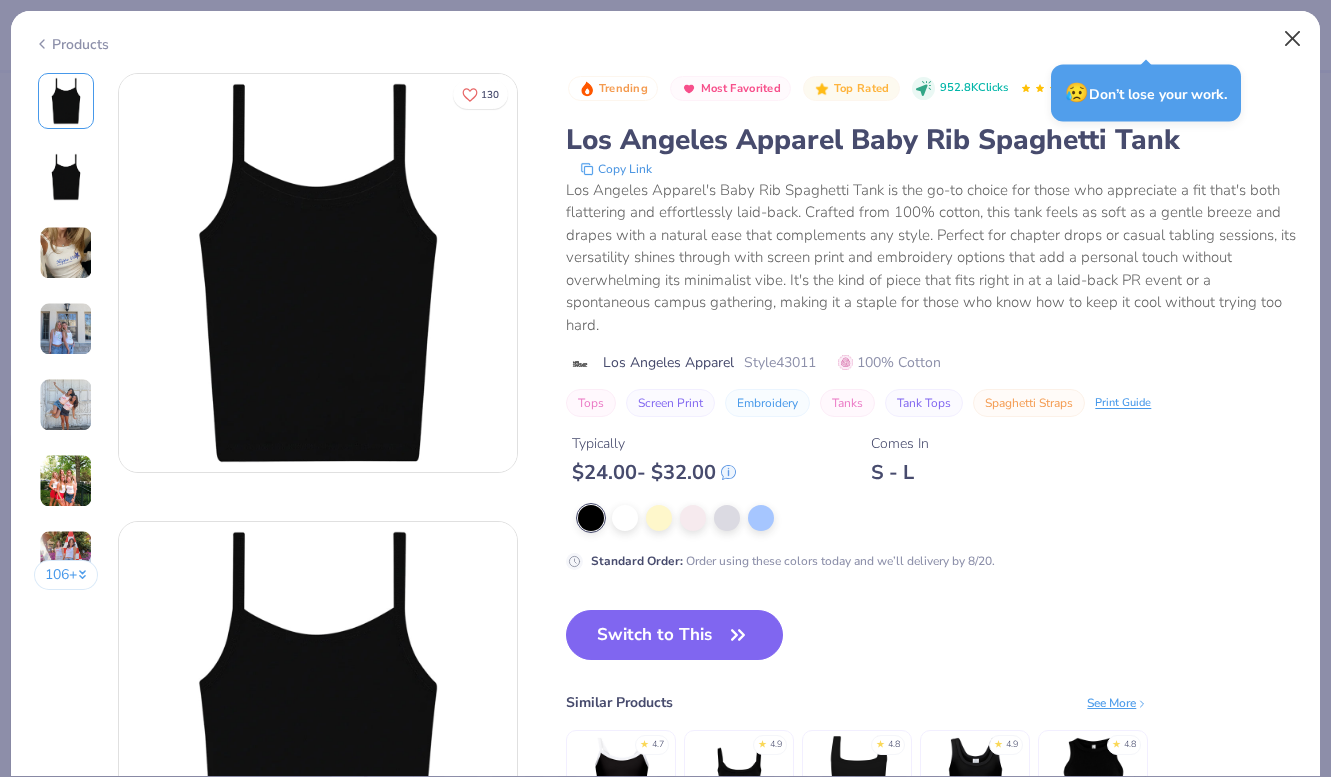 click at bounding box center [1293, 39] 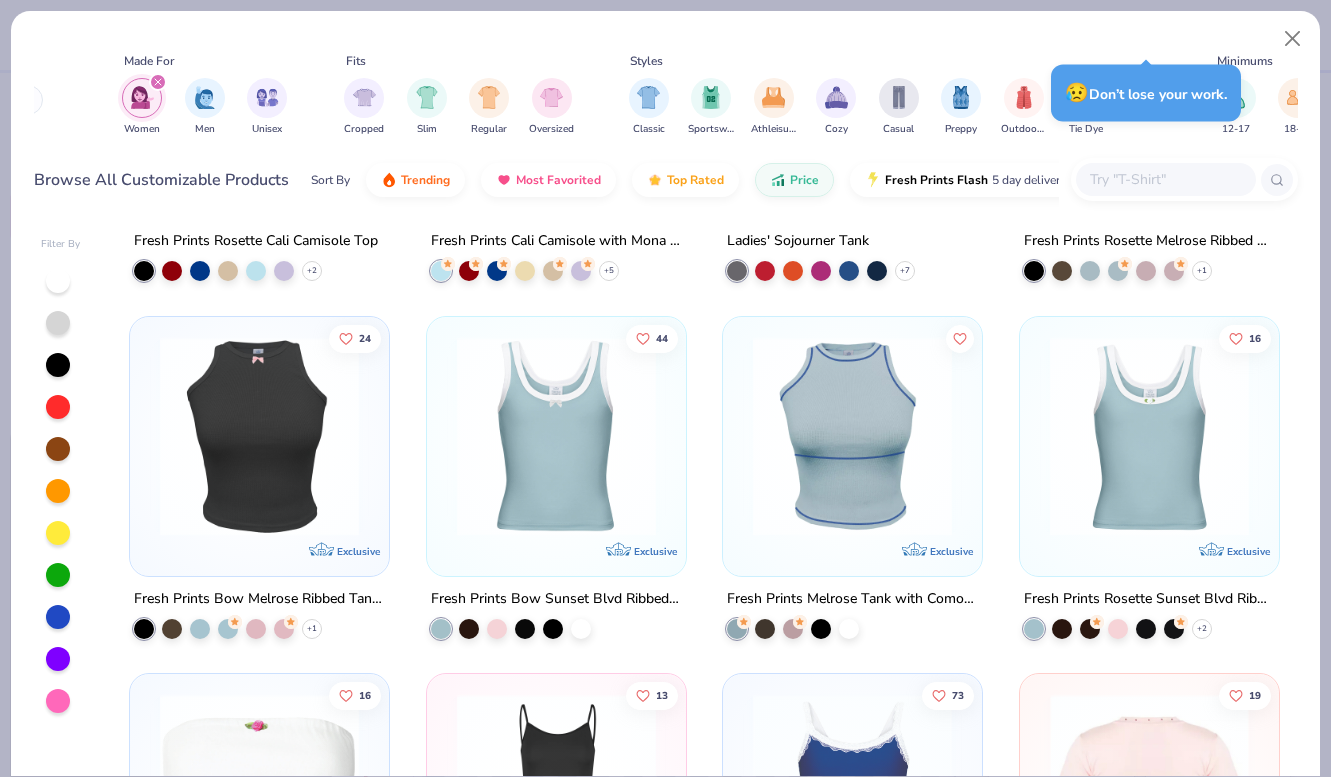 scroll, scrollTop: 3125, scrollLeft: 0, axis: vertical 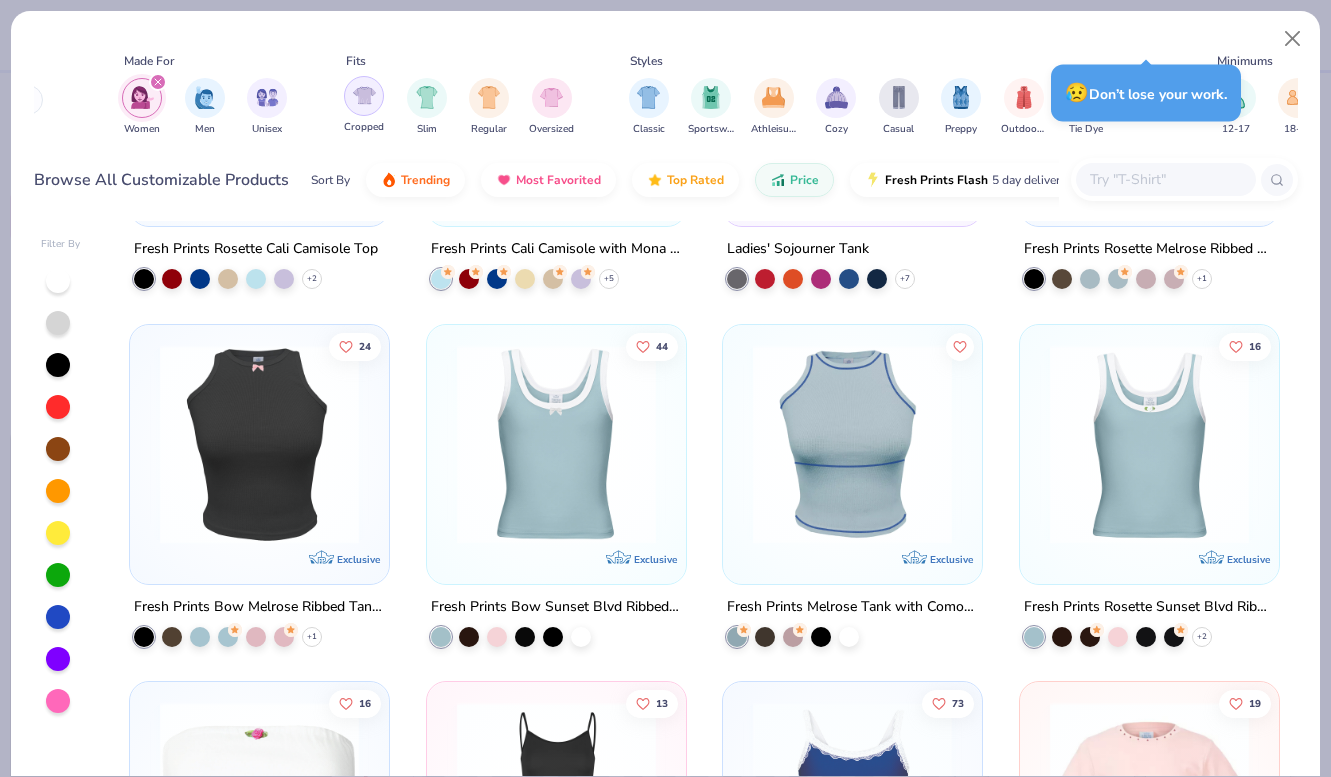 click at bounding box center [364, 96] 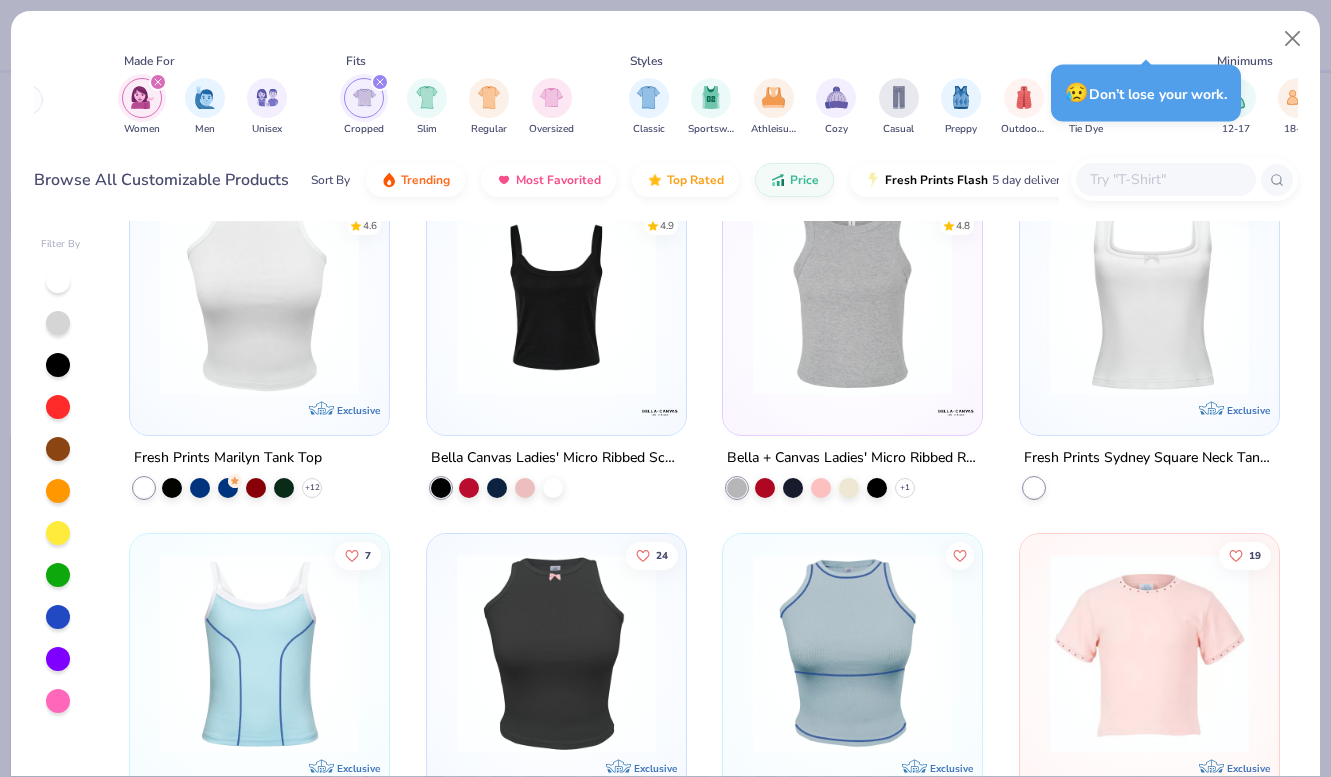 scroll, scrollTop: 765, scrollLeft: 0, axis: vertical 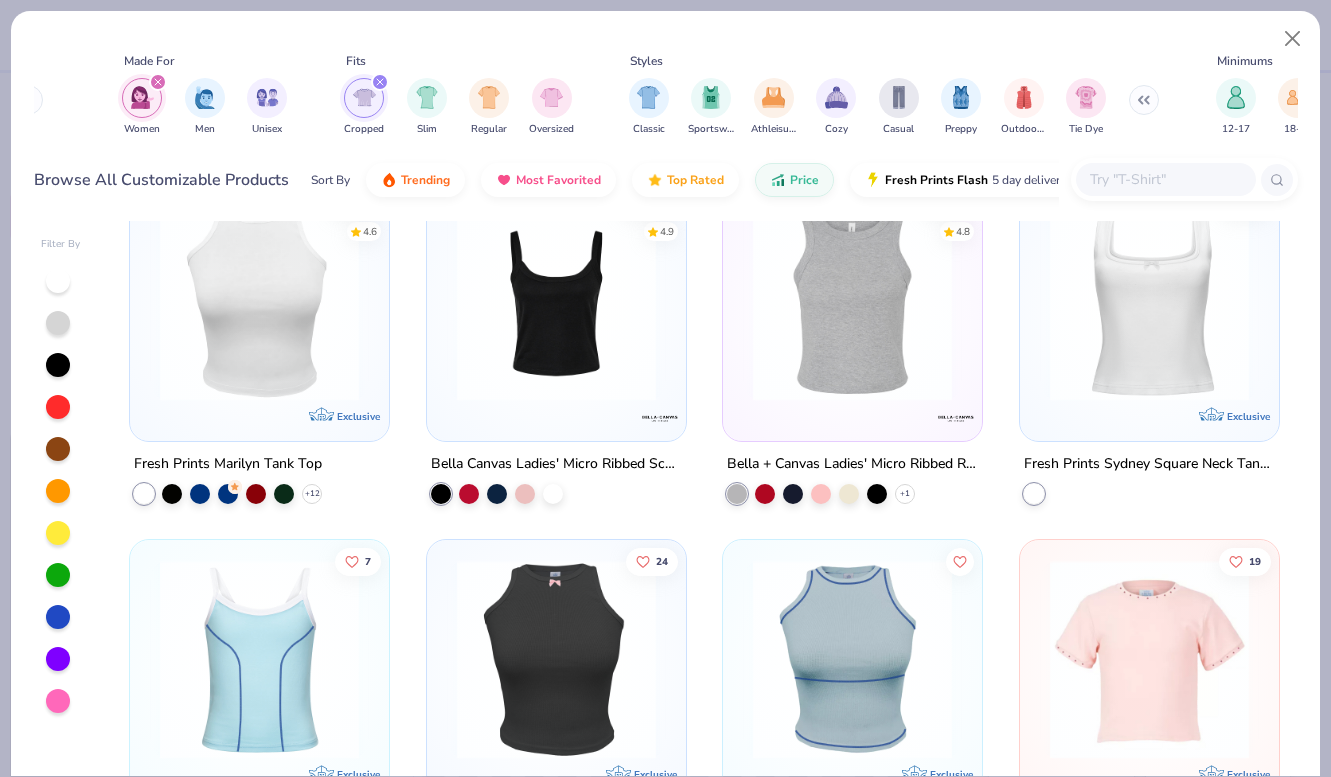 click at bounding box center [556, 301] 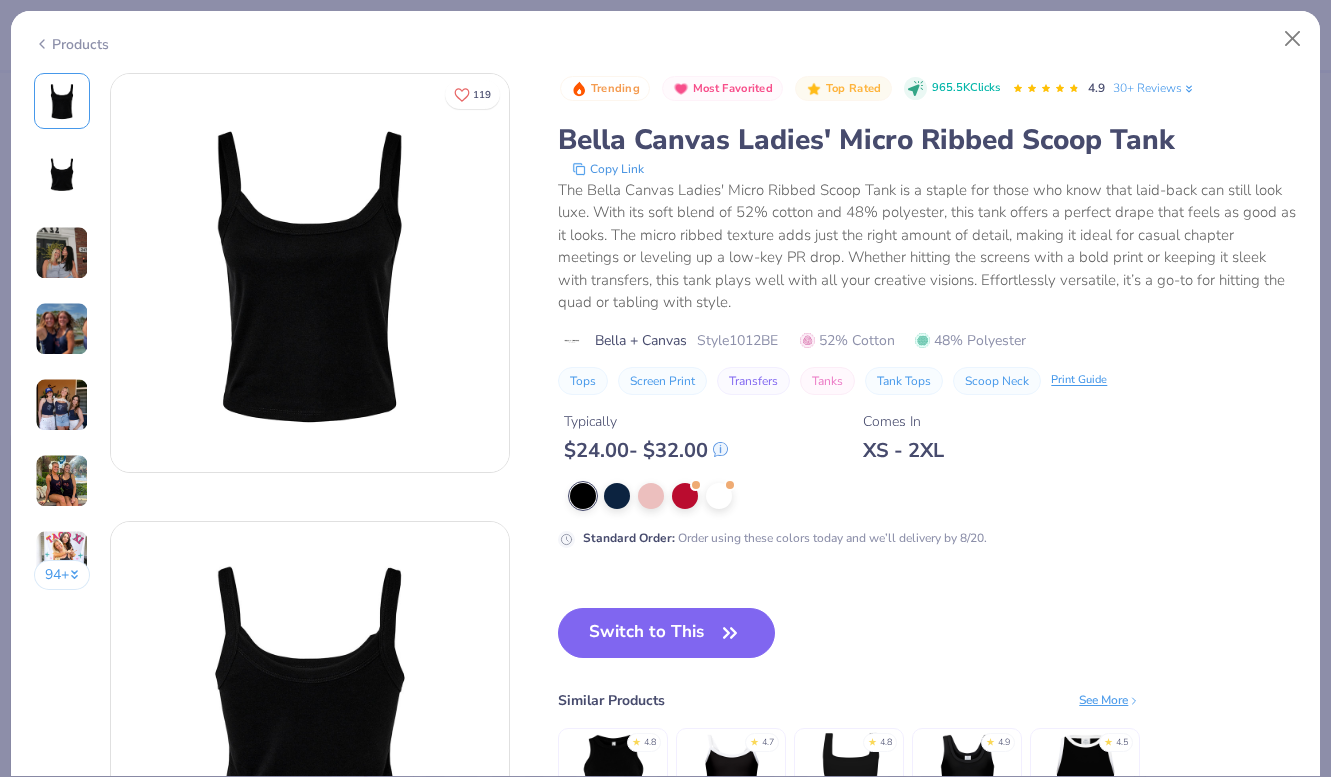 type on "x" 